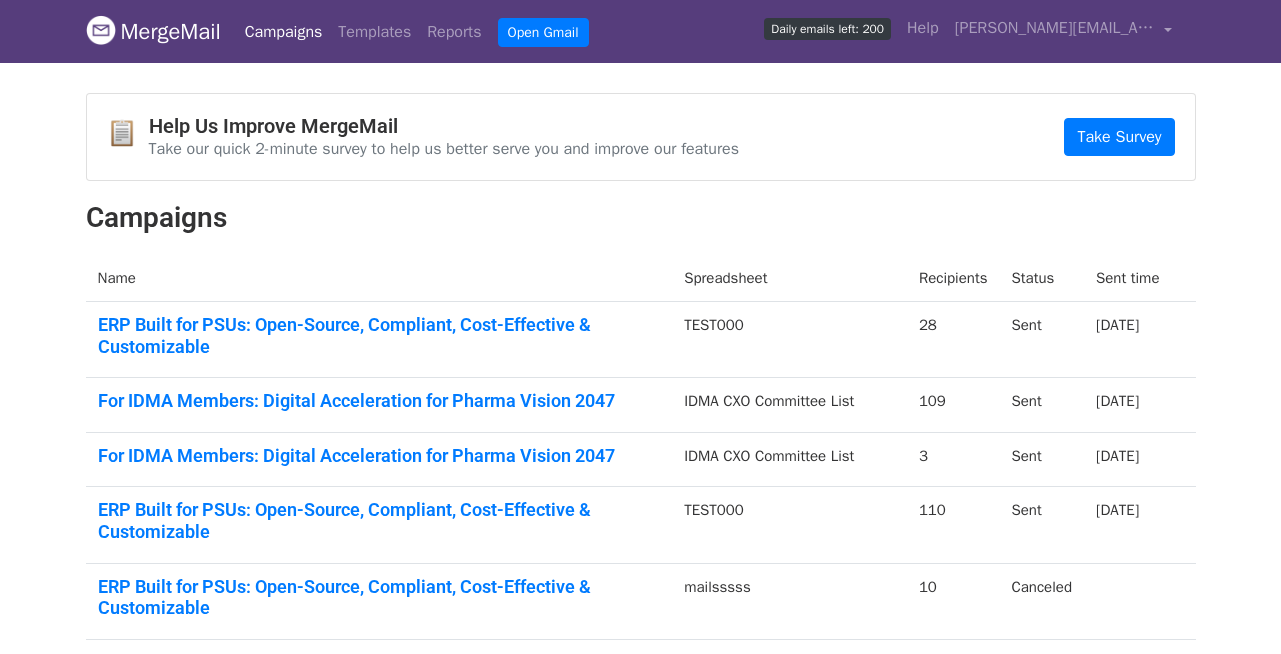 scroll, scrollTop: 0, scrollLeft: 0, axis: both 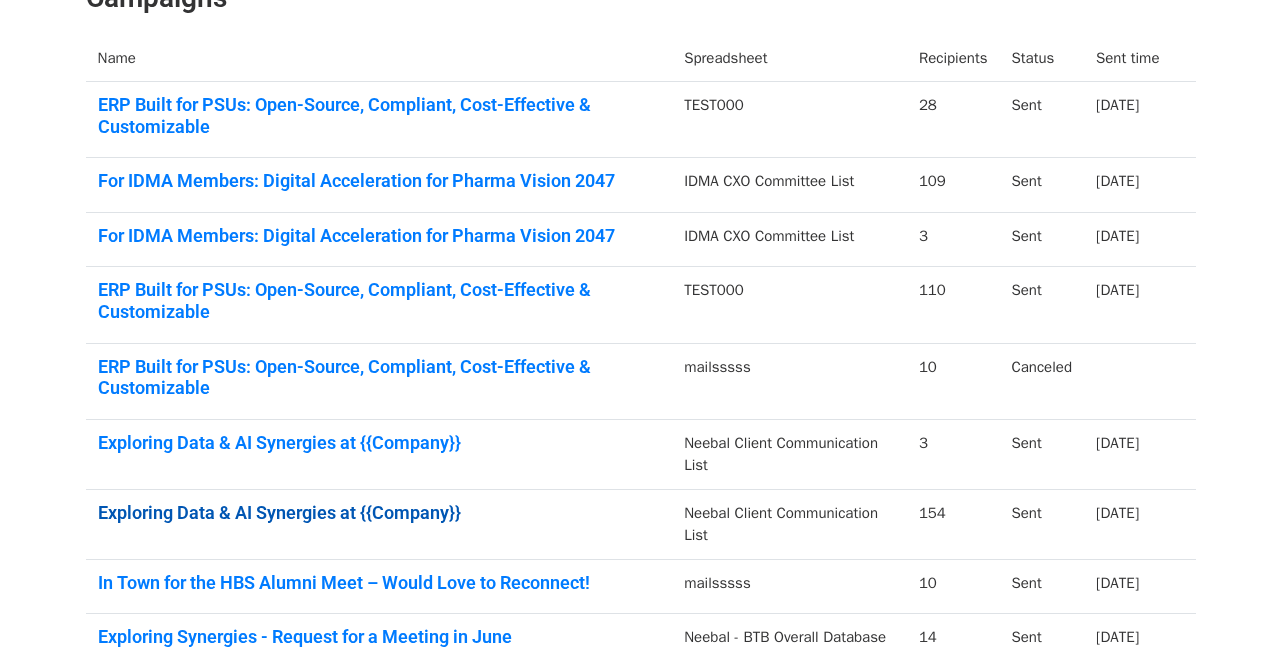 click on "Exploring Data & AI Synergies at {{Company}}" at bounding box center [379, 513] 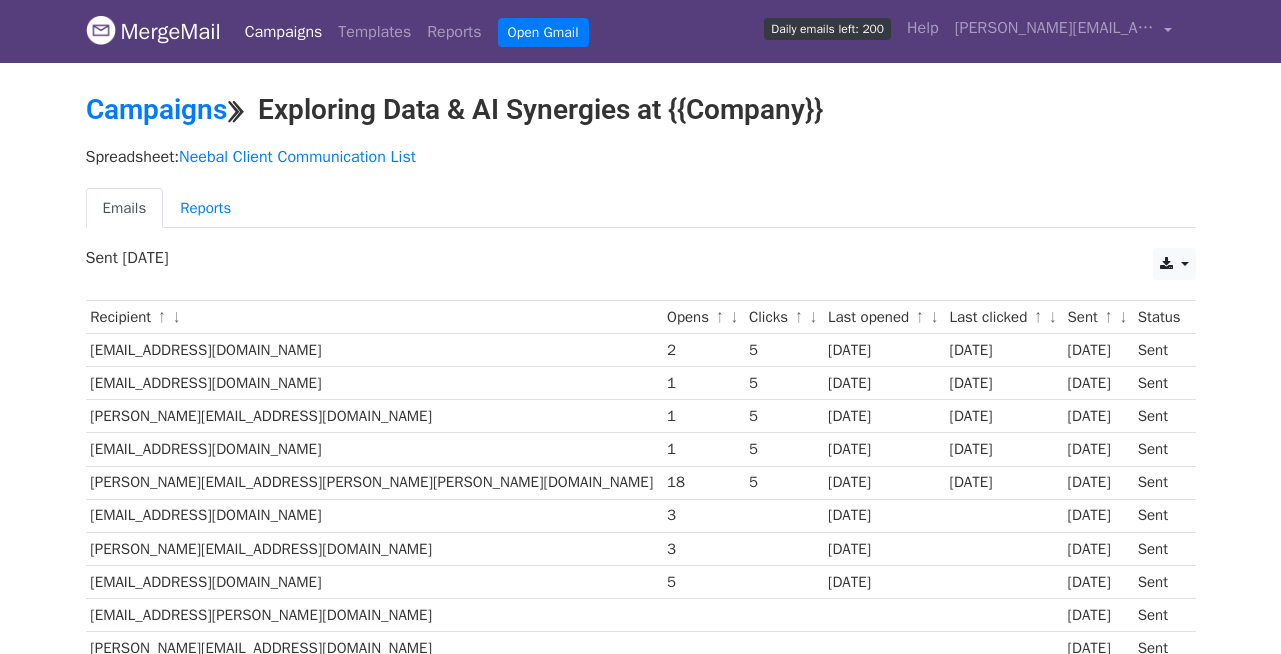 scroll, scrollTop: 0, scrollLeft: 0, axis: both 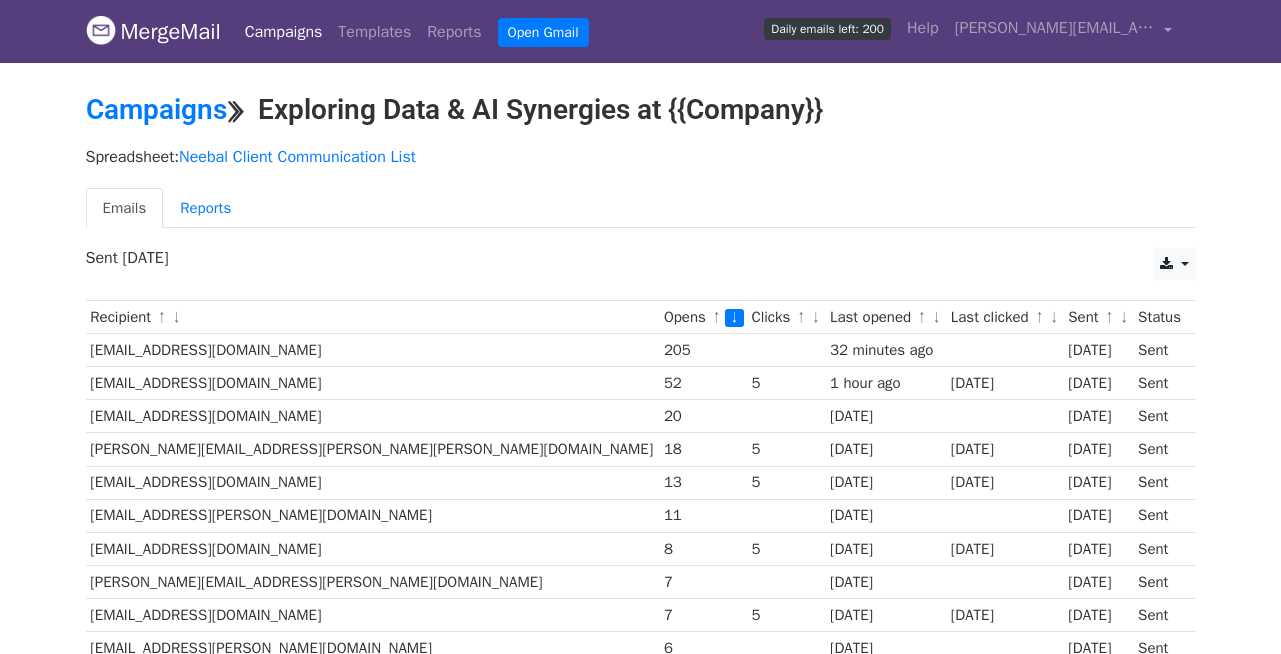 click on "[EMAIL_ADDRESS][DOMAIN_NAME]" at bounding box center [373, 350] 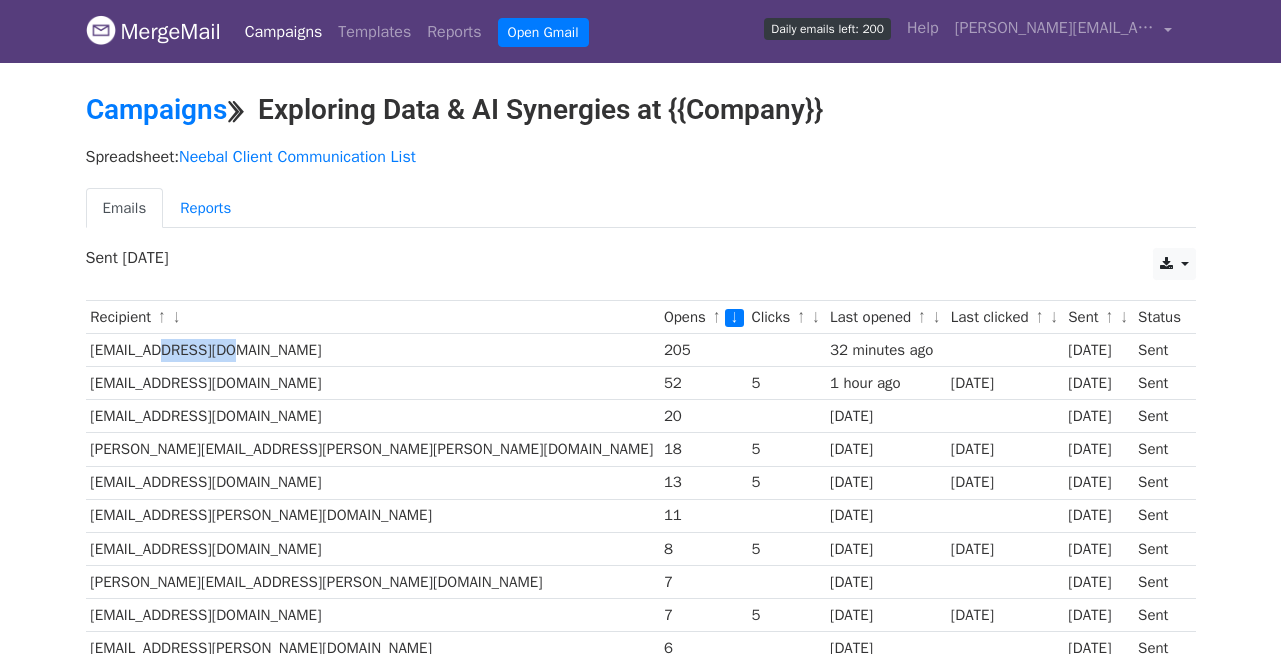 click on "hiteshb@willowood.com" at bounding box center [373, 350] 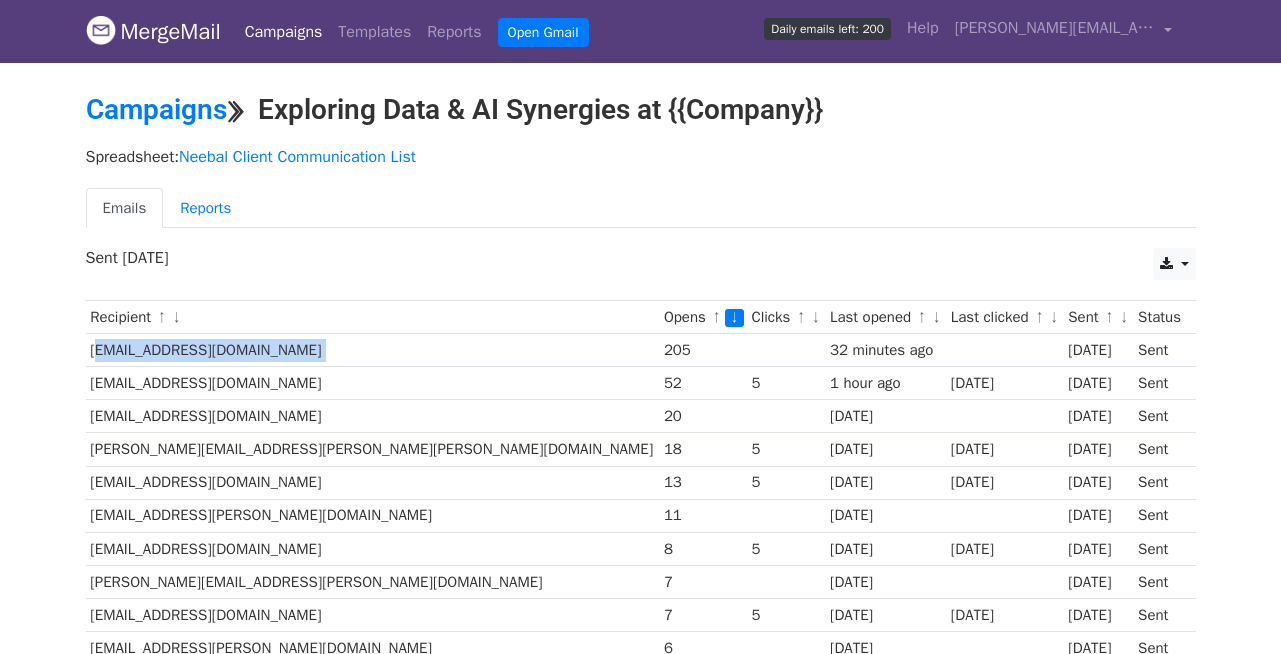 click on "hiteshb@willowood.com" at bounding box center (373, 350) 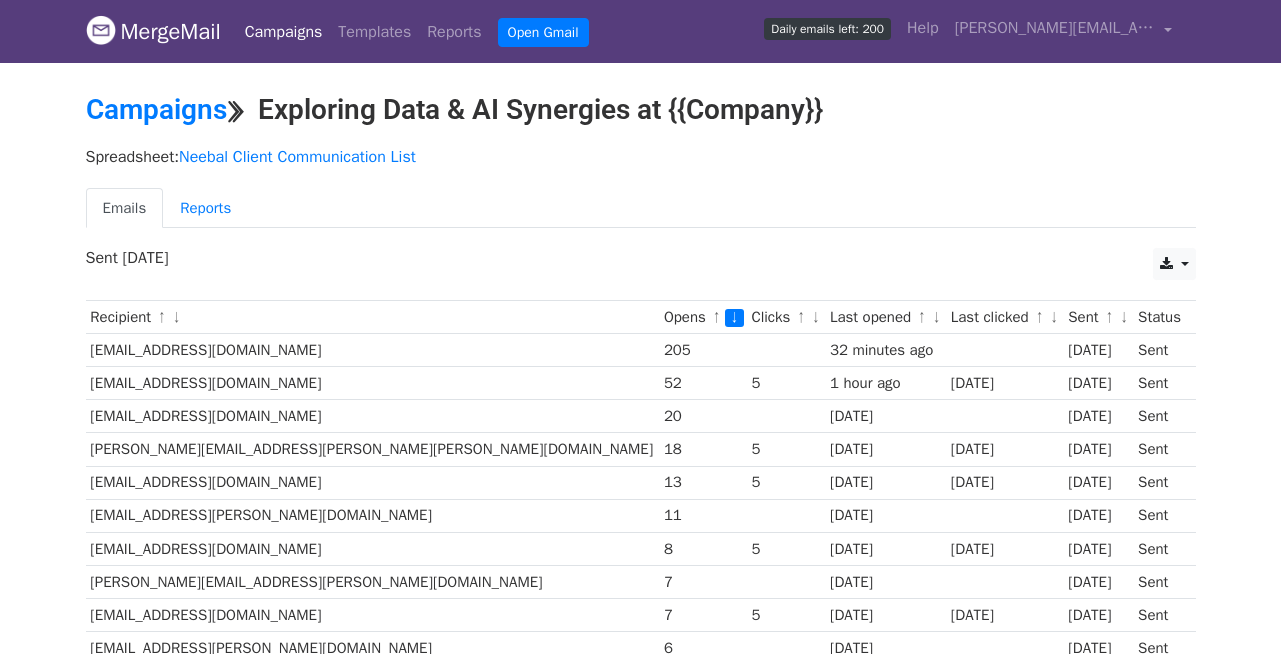 click on "bipin.singh@adama.com" at bounding box center [373, 449] 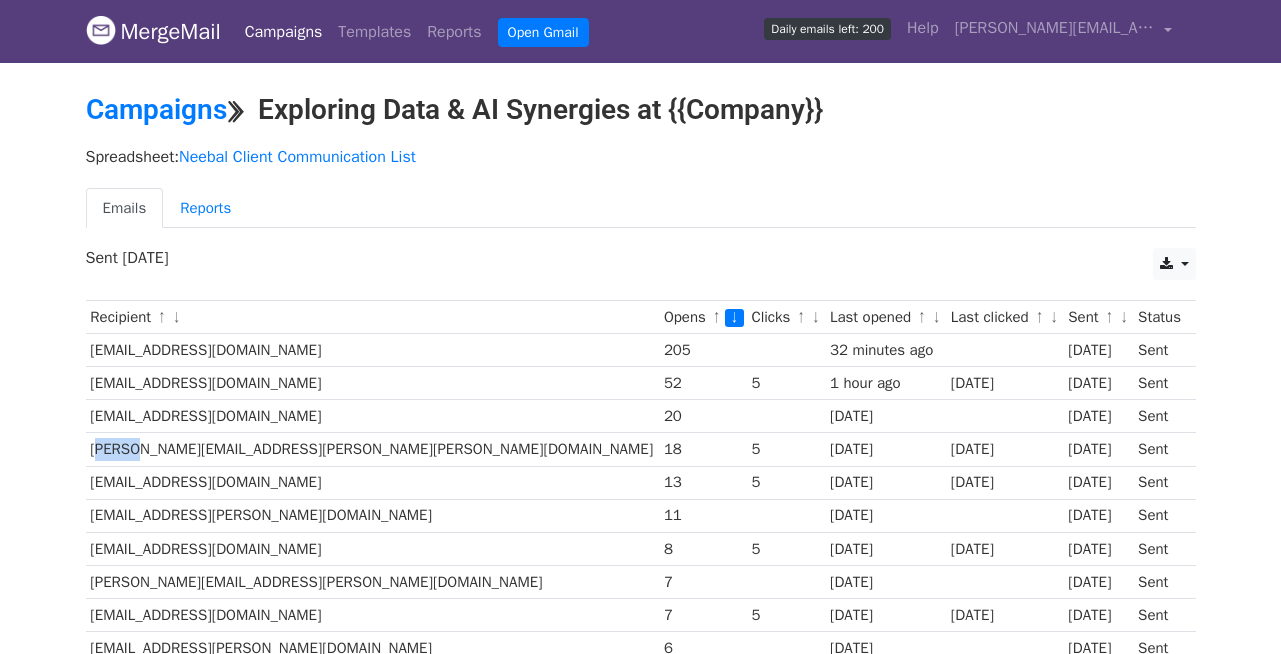 click on "bipin.singh@adama.com" at bounding box center [373, 449] 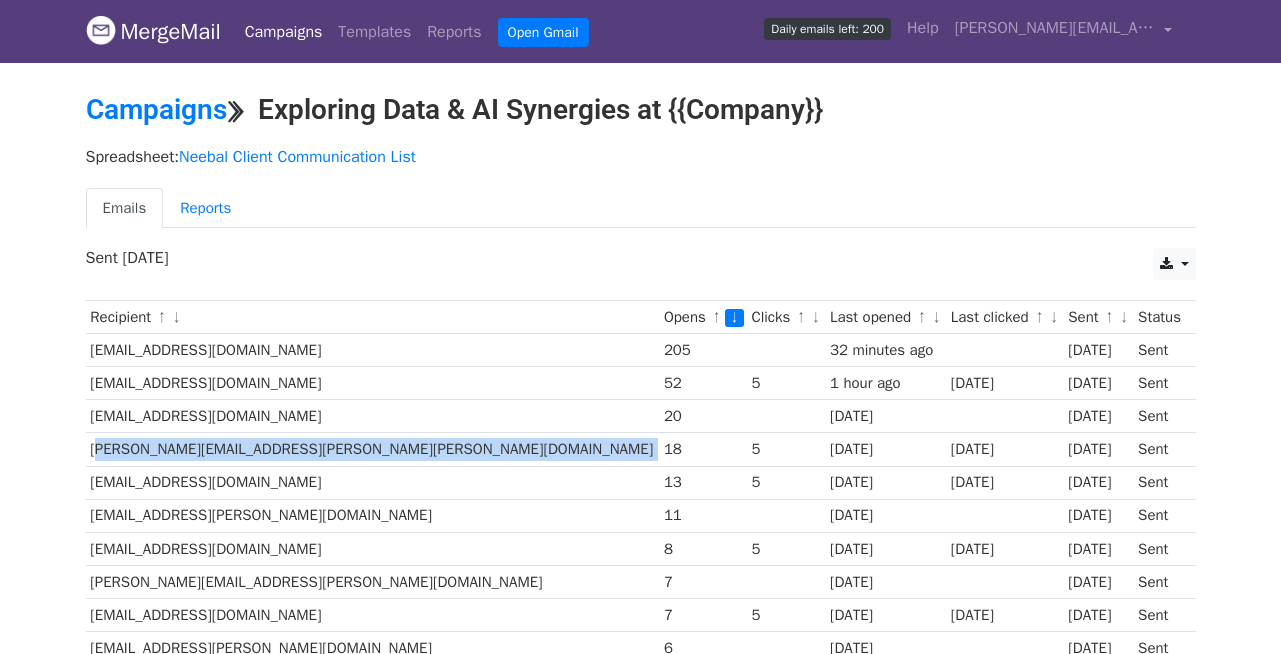 click on "bipin.singh@adama.com" at bounding box center (373, 449) 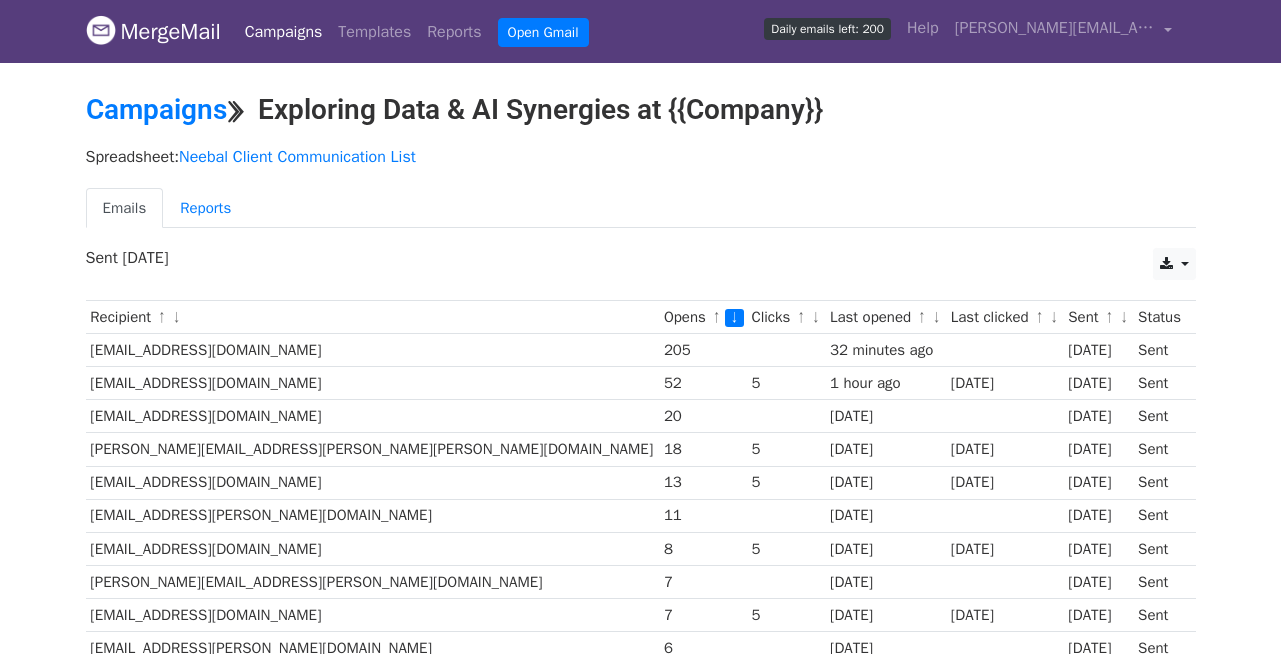 click on "MergeMail
Campaigns
Templates
Reports
Open Gmail
Daily emails left: 200
Help
jude.miranda@neebal.com
Account
Unsubscribes
Integrations
Notification Settings
Sign out
New Features
You're all caught up!
Scheduled Campaigns
Schedule your emails to be sent later.
Read more
Account Reports
View reports across all of your campaigns to find highly-engaged recipients and to see which templates and campaigns have the most clicks and opens.
Read more
View my reports
Template Editor
Create beautiful emails using our powerful template editor.
Read more
View my templates
Campaigns
⟫
Exploring Data & AI Synergies at {{Company}}
Spreadsheet:
Neebal Client Communication List
Emails
Reports
CSV
Excel
Sent
20 days ago" at bounding box center [640, 2763] 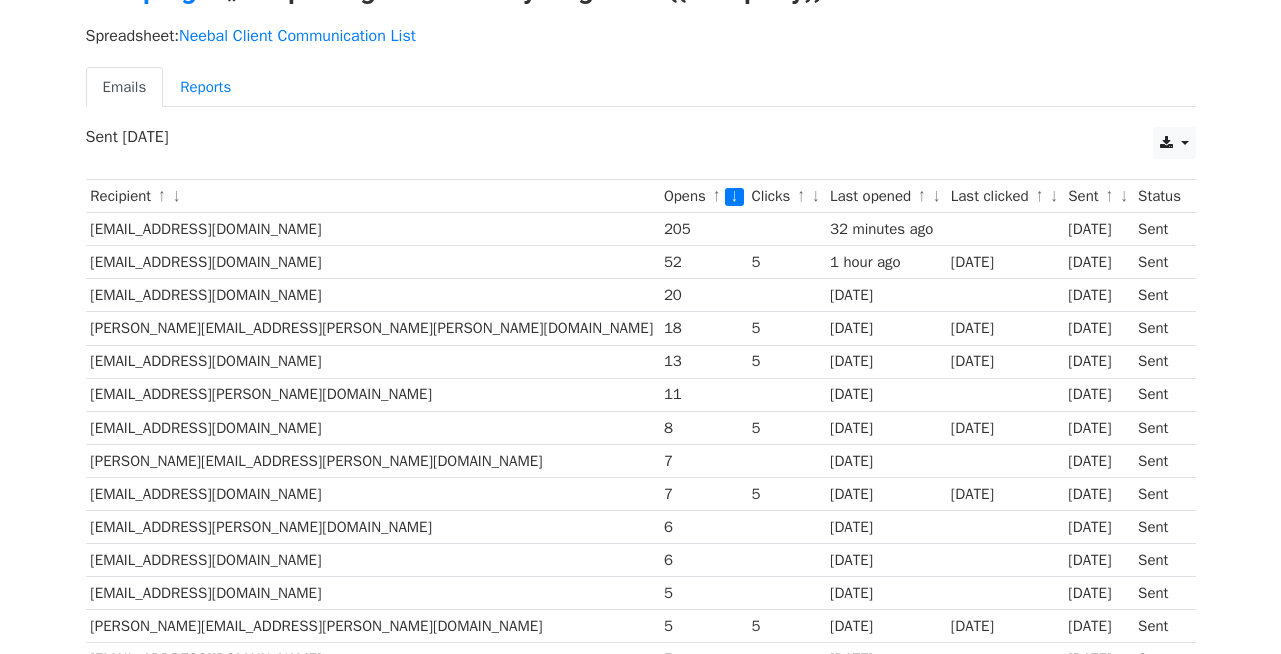 scroll, scrollTop: 146, scrollLeft: 0, axis: vertical 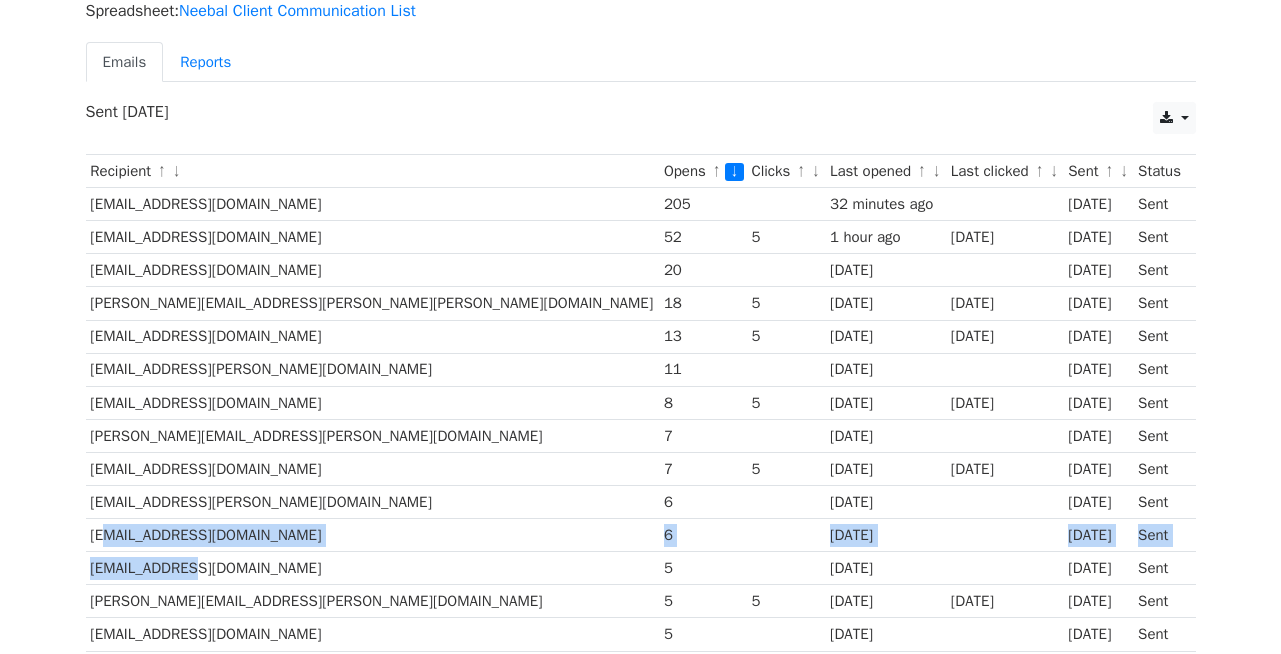 drag, startPoint x: 100, startPoint y: 530, endPoint x: 229, endPoint y: 542, distance: 129.55693 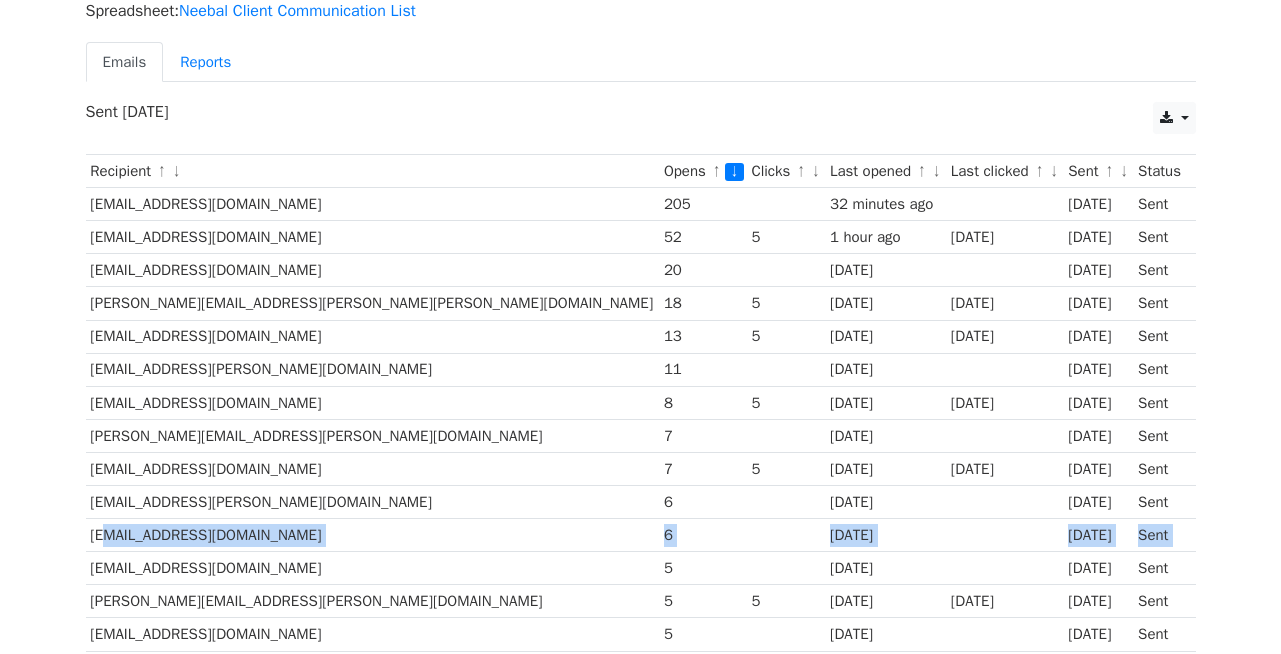 click on "sandil@appveen.com" at bounding box center [373, 535] 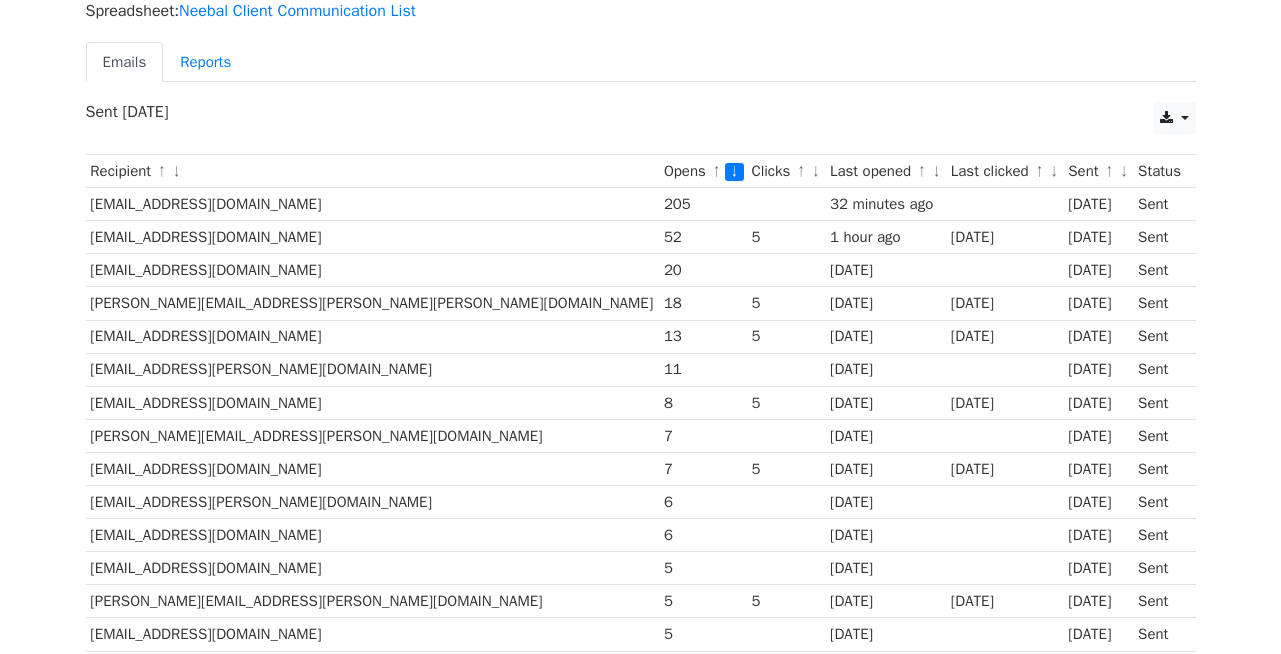 click on "hiteshb@willowood.com" at bounding box center [373, 204] 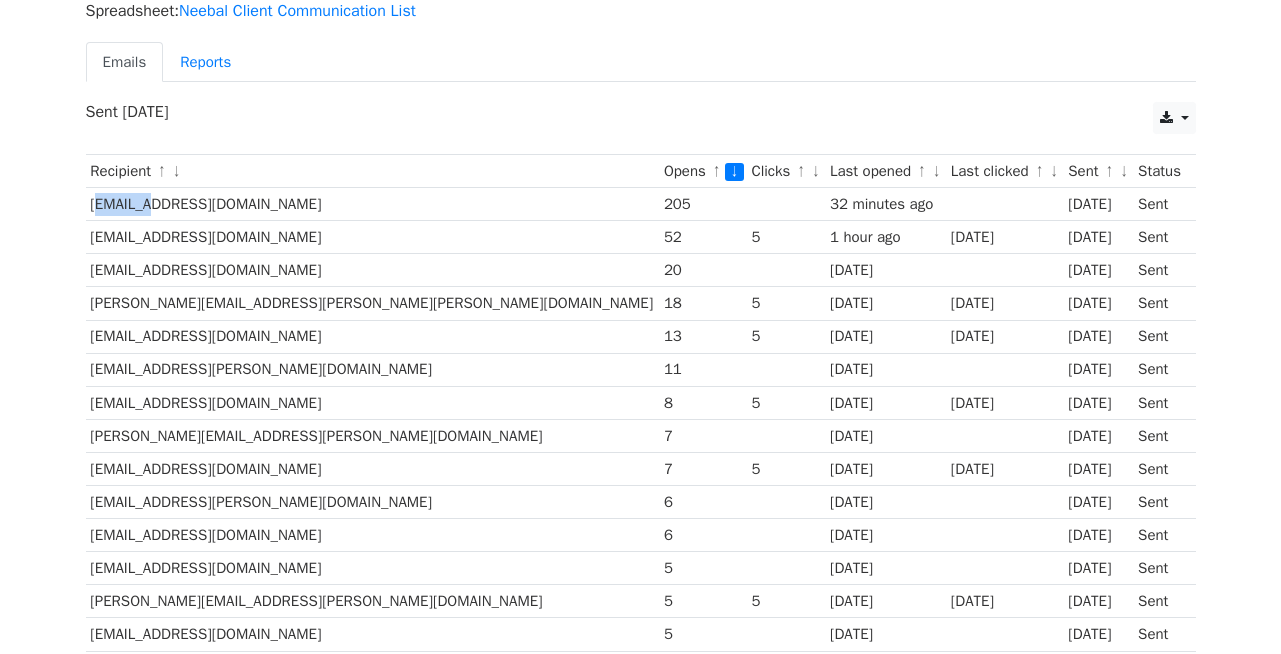 click on "hiteshb@willowood.com" at bounding box center [373, 204] 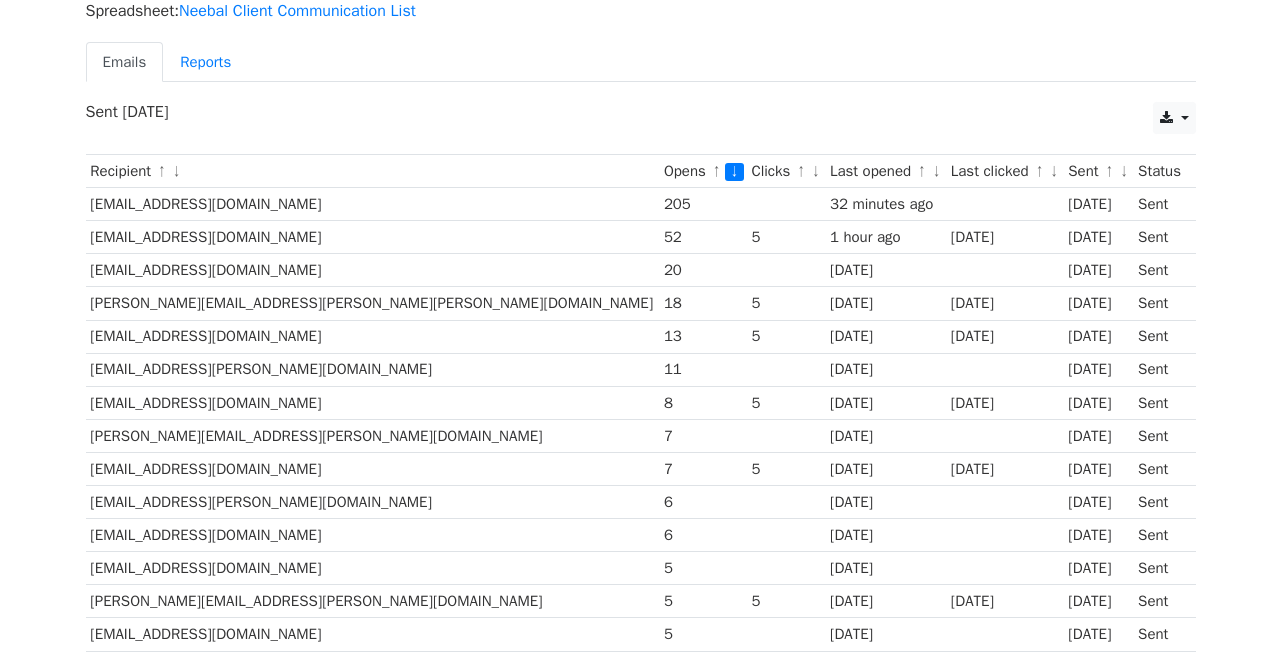 click on "skumar@iffco.in" at bounding box center (373, 237) 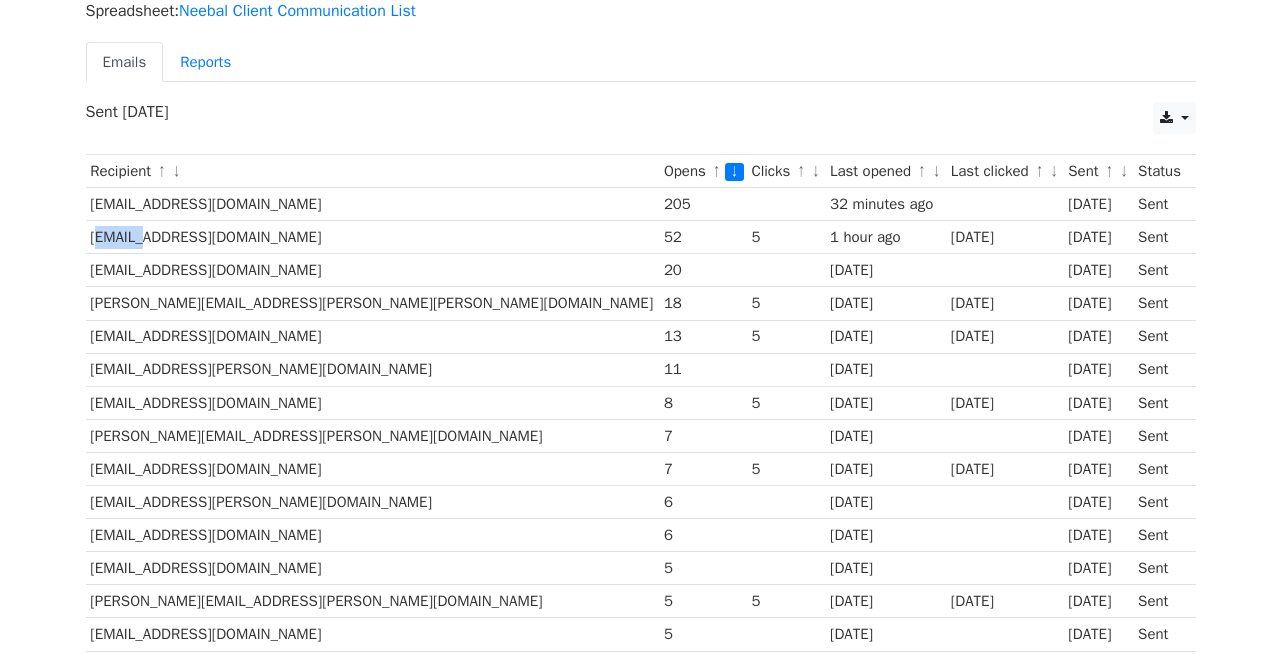 click on "skumar@iffco.in" at bounding box center [373, 237] 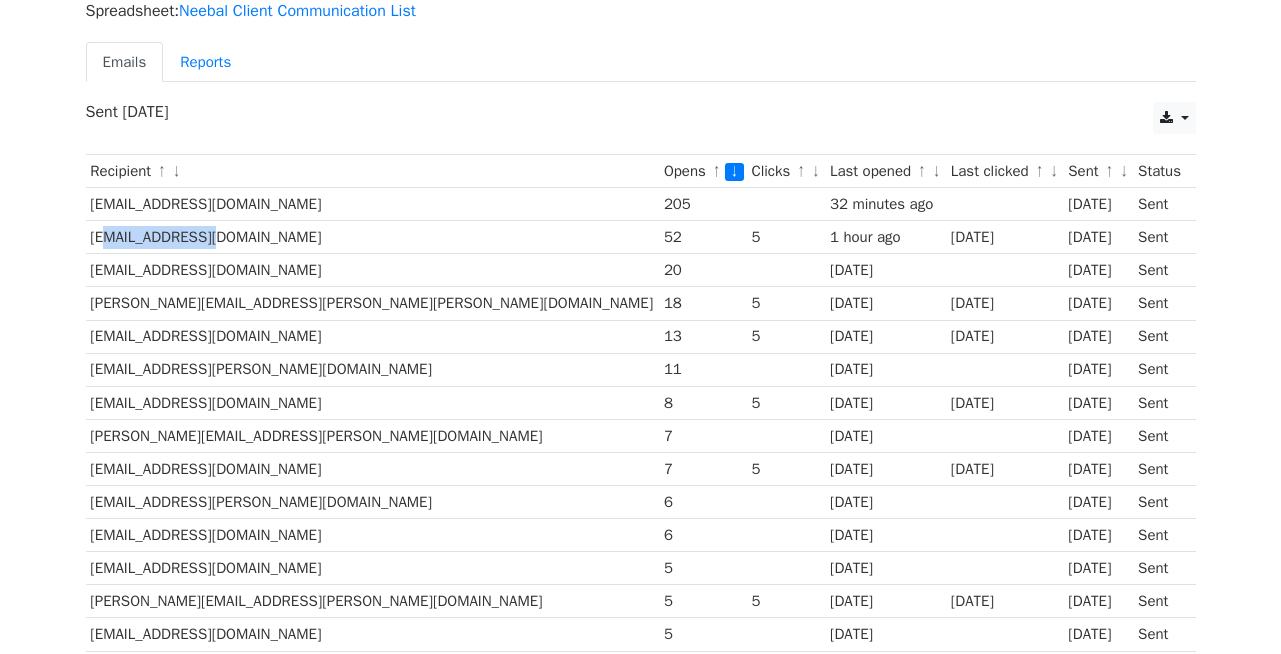 drag, startPoint x: 202, startPoint y: 237, endPoint x: 94, endPoint y: 232, distance: 108.11568 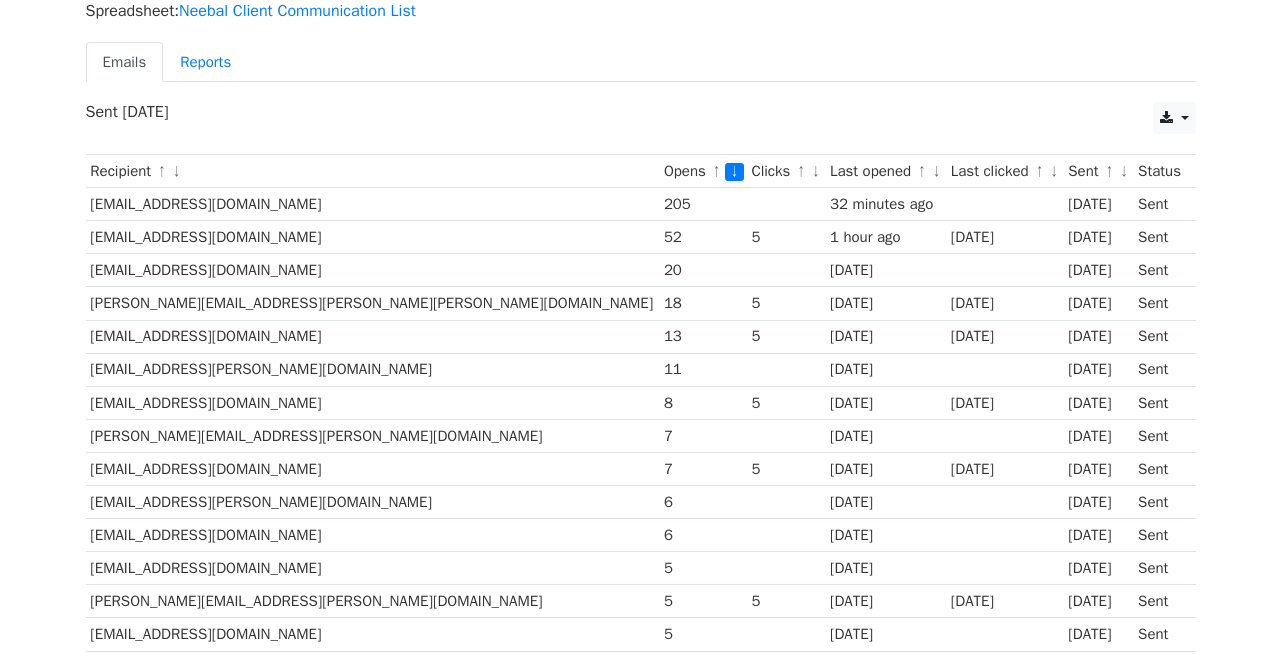 click on "Recipient
↑
↓
Opens
↑
↓
Clicks
↑
↓
Last opened
↑
↓
Last clicked
↑
↓
Sent
↑
↓
Status
hiteshb@willowood.com
205
32 minutes ago
20 days ago
Sent
skumar@iffco.in
52
5
1 hour ago
20 days ago
20 days ago
Sent
sanjay@fortytwo42.in
20
17 days ago
20 days ago
Sent
bipin.singh@adama.com
18
5
10 days ago
20 days ago
20 days ago
Sent
kmccoy@nextjump.com
13
5
10 days ago
20 days ago
20 days ago
Sent
ashok.mandlik@dfpcl.com
11
10 days ago
20 days ago
Sent
ravimisra@drreddys.com
8
5
10 days ago
20 days ago
20 days ago
Sent
elumalai.p@abbott.com
7" at bounding box center (641, 2722) 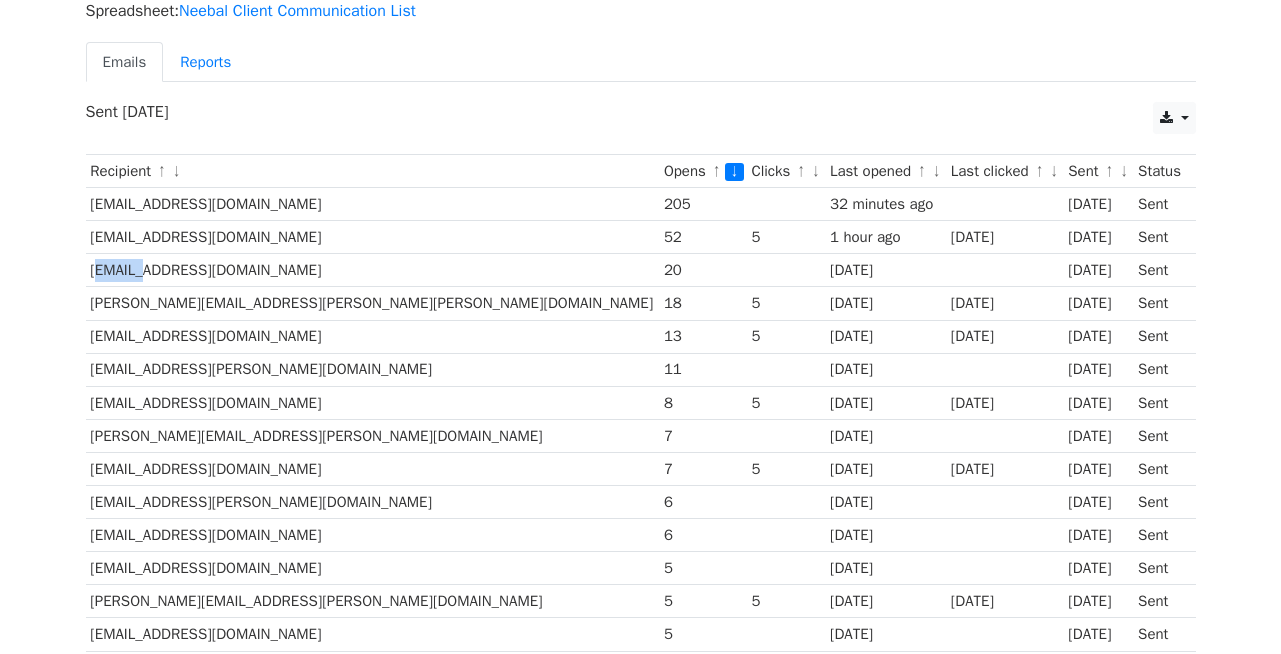 click on "sanjay@fortytwo42.in" at bounding box center [373, 270] 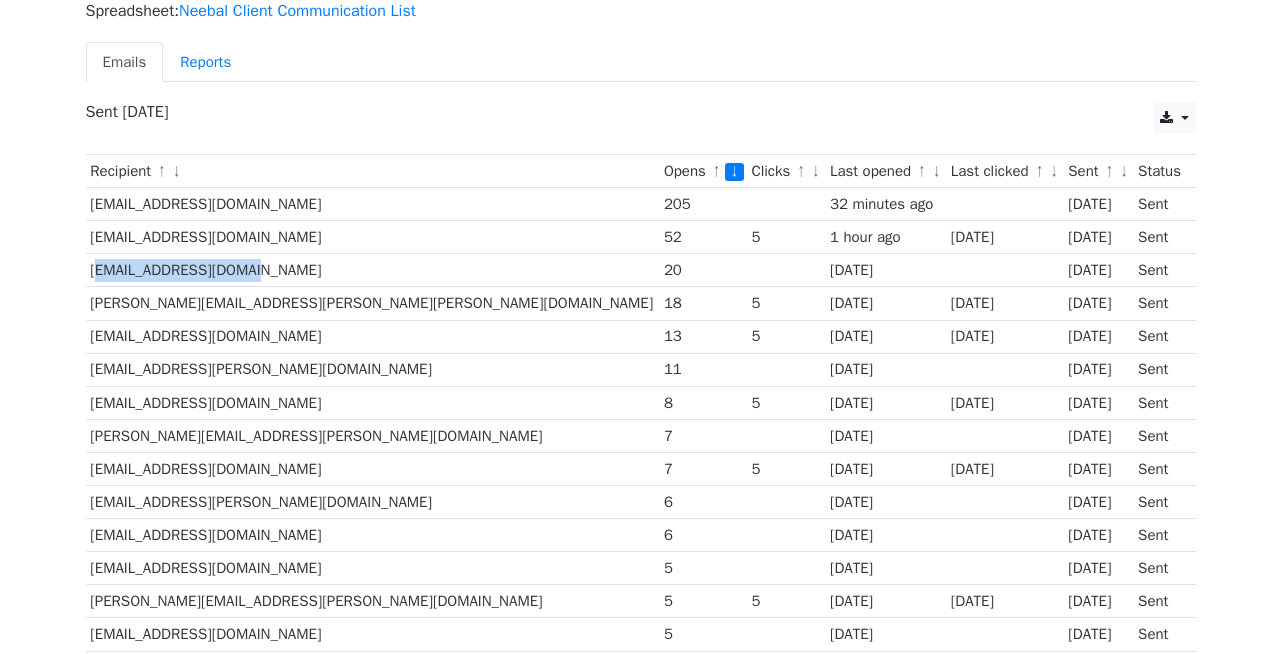 copy on "sanjay@fortytwo42.in" 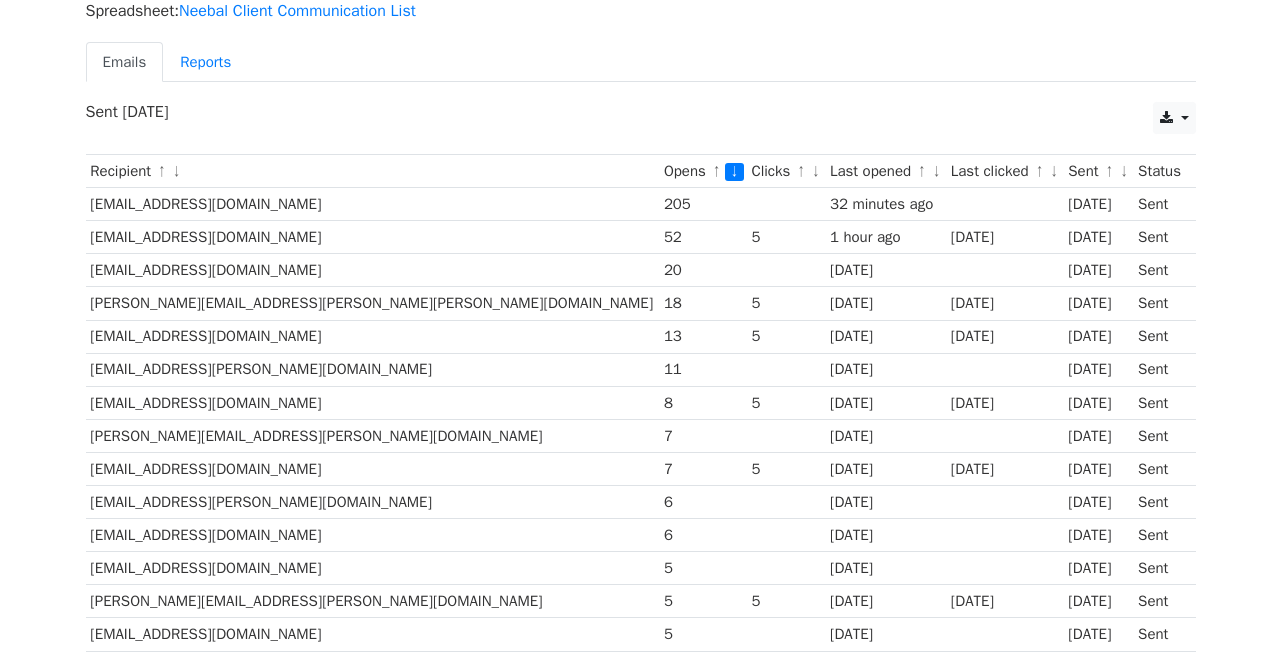 click on "bipin.singh@adama.com" at bounding box center (373, 303) 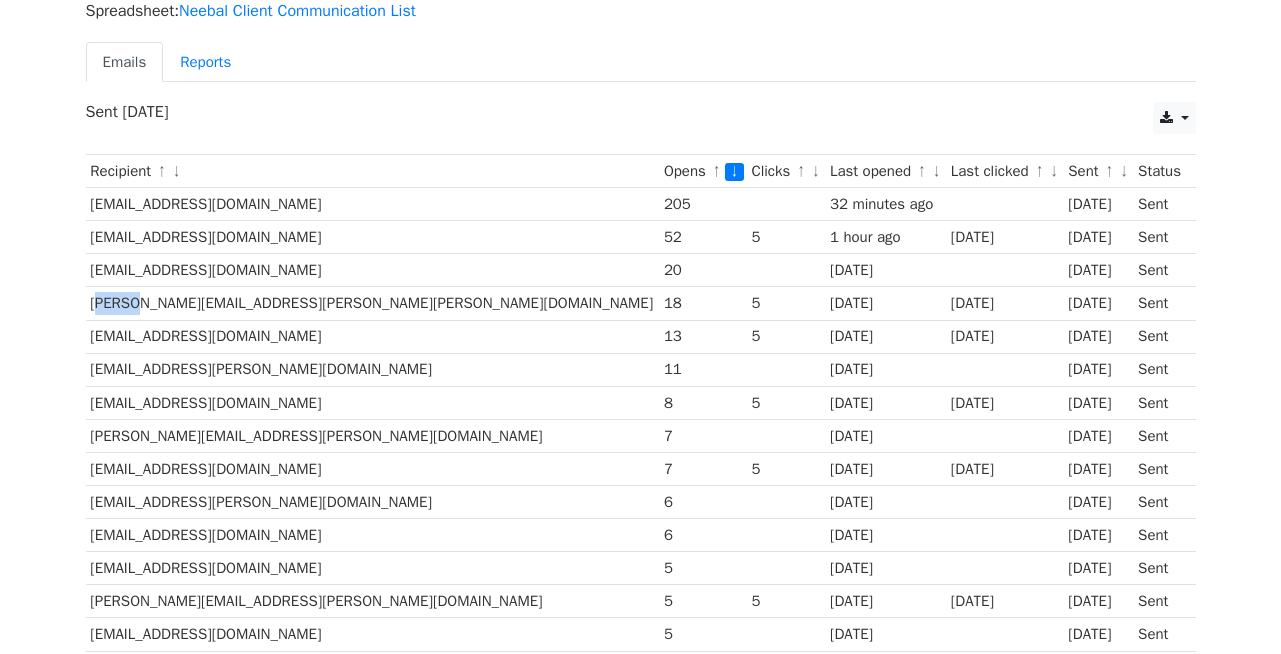 click on "bipin.singh@adama.com" at bounding box center [373, 303] 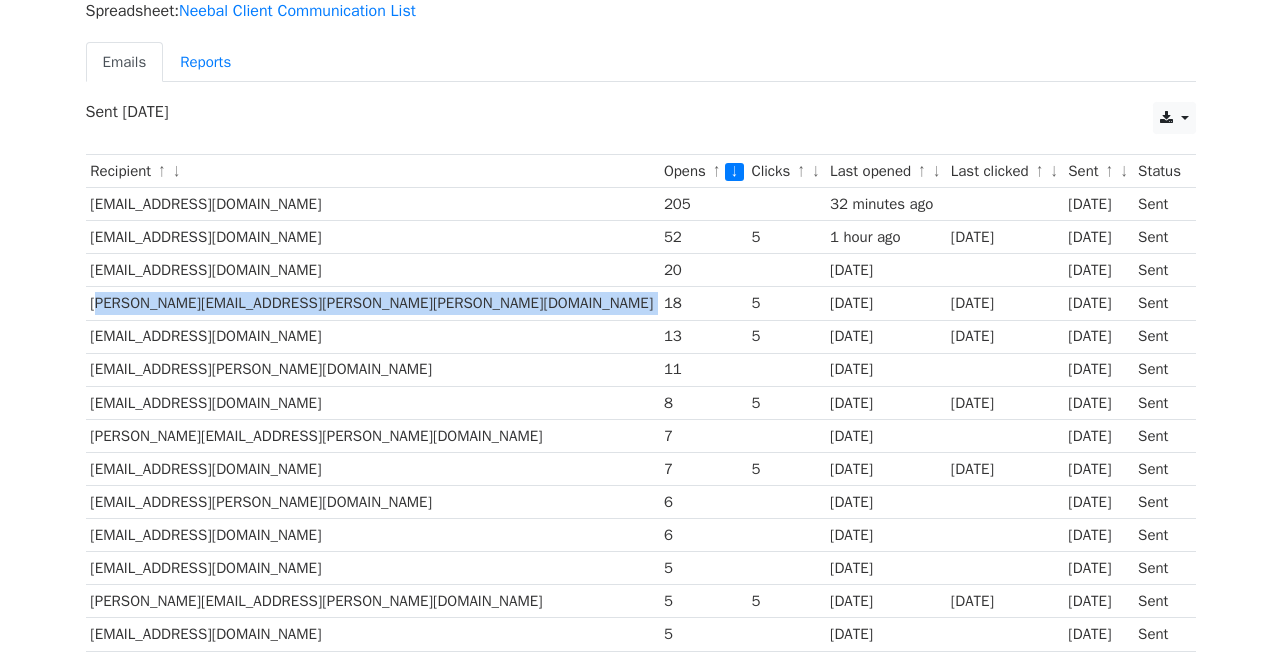 copy on "bipin.singh@adama.com" 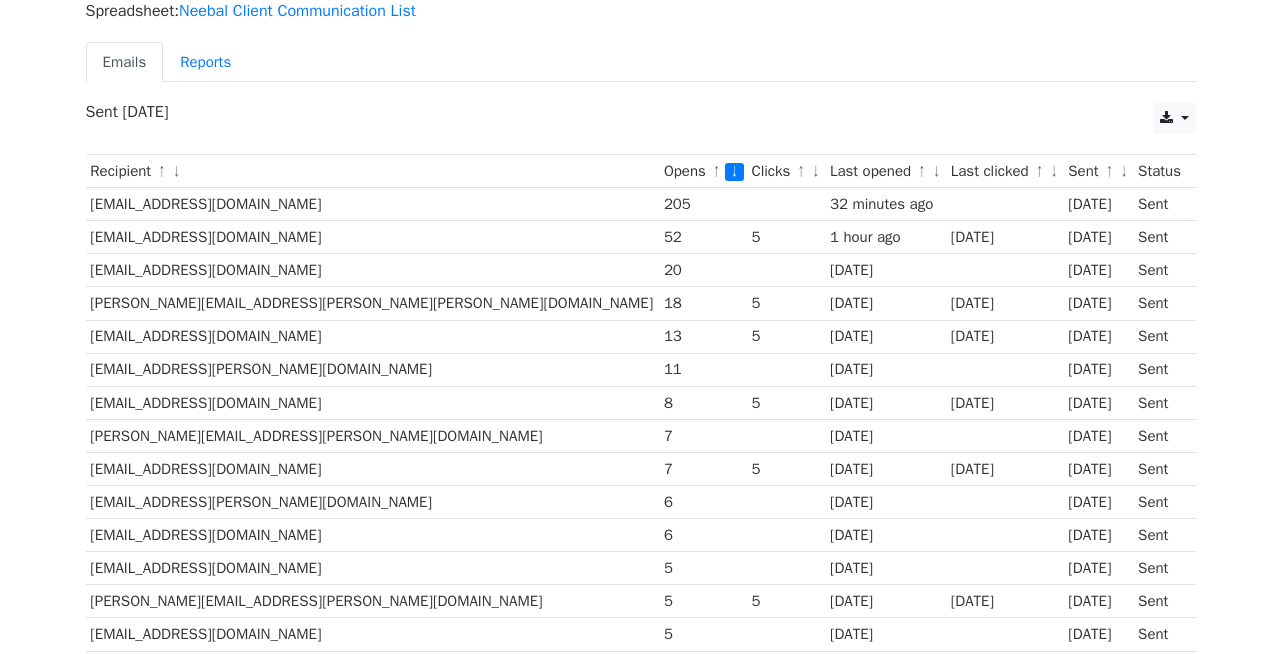 click on "kmccoy@nextjump.com" at bounding box center [373, 336] 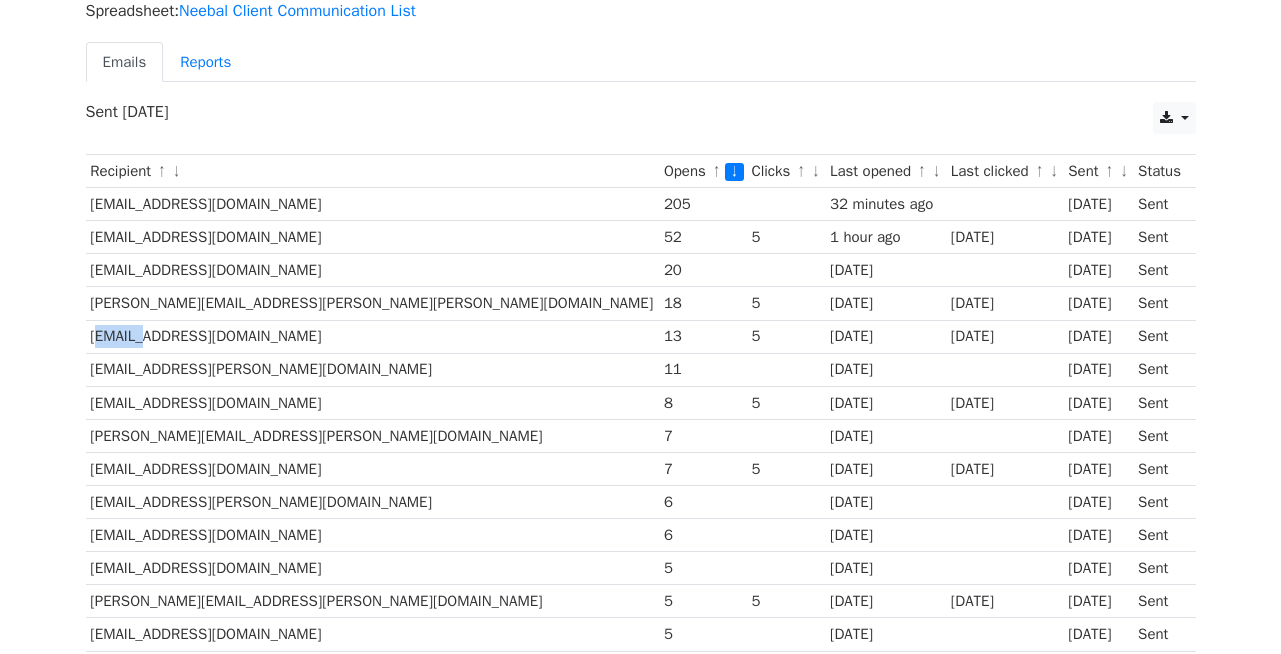 click on "kmccoy@nextjump.com" at bounding box center [373, 336] 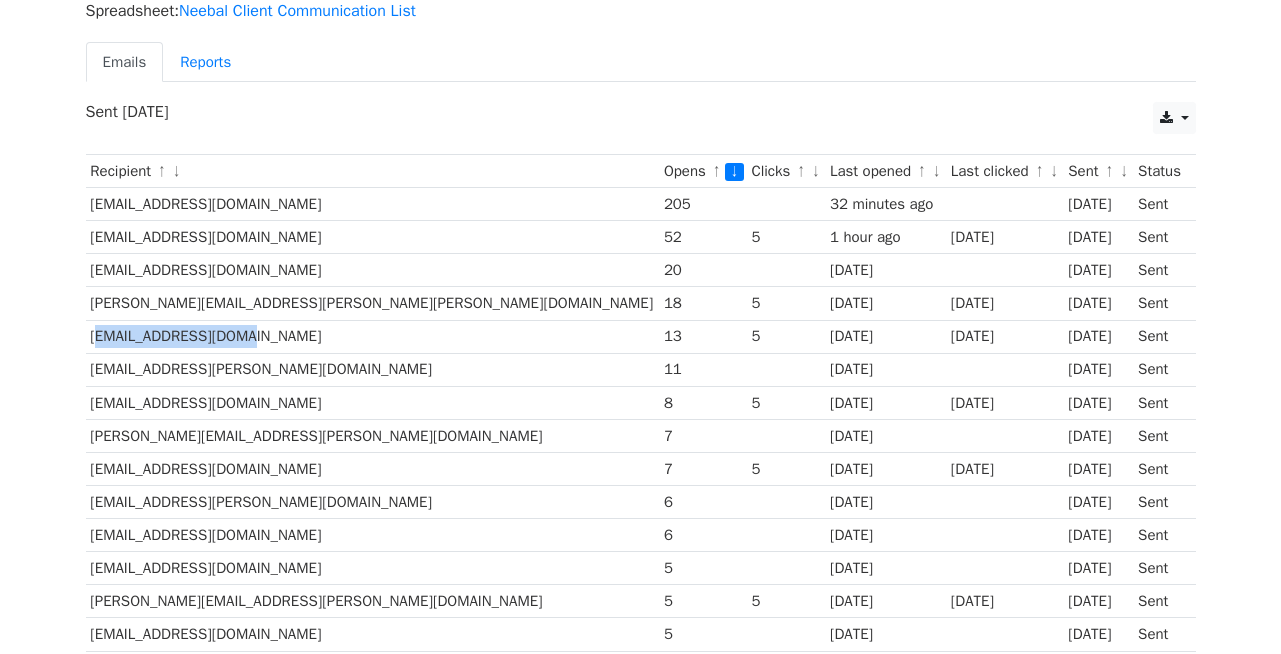 copy on "kmccoy@nextjump.com" 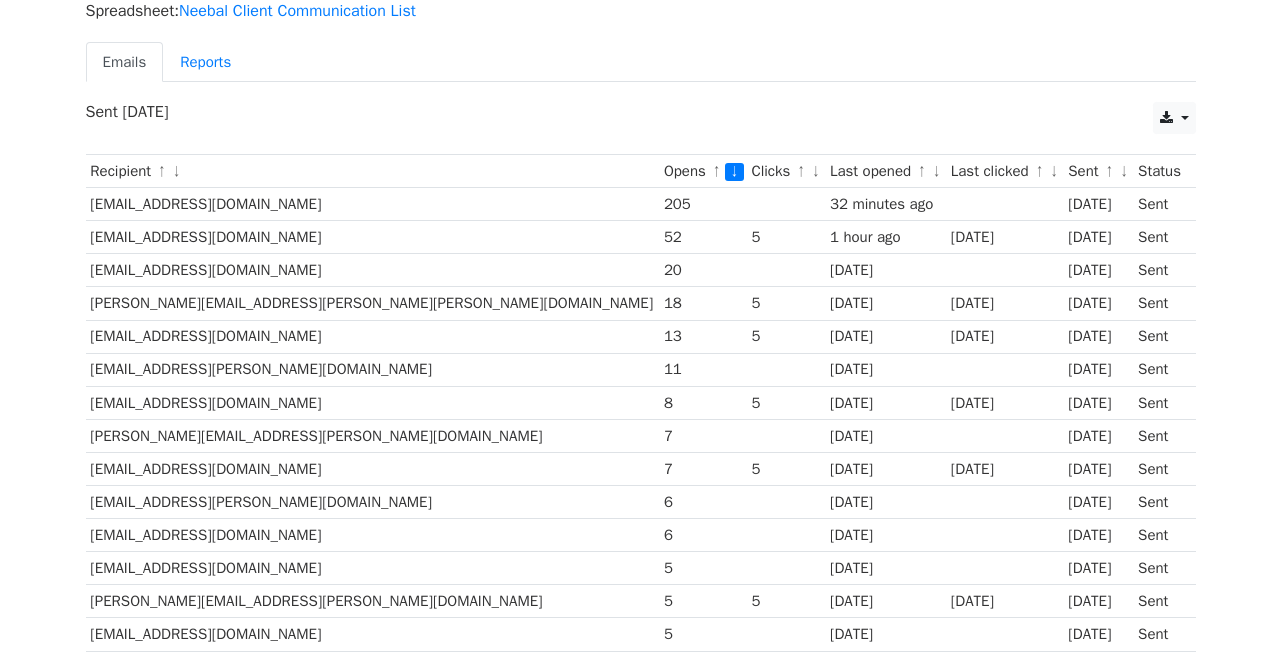 click on "ashok.mandlik@dfpcl.com" at bounding box center [373, 369] 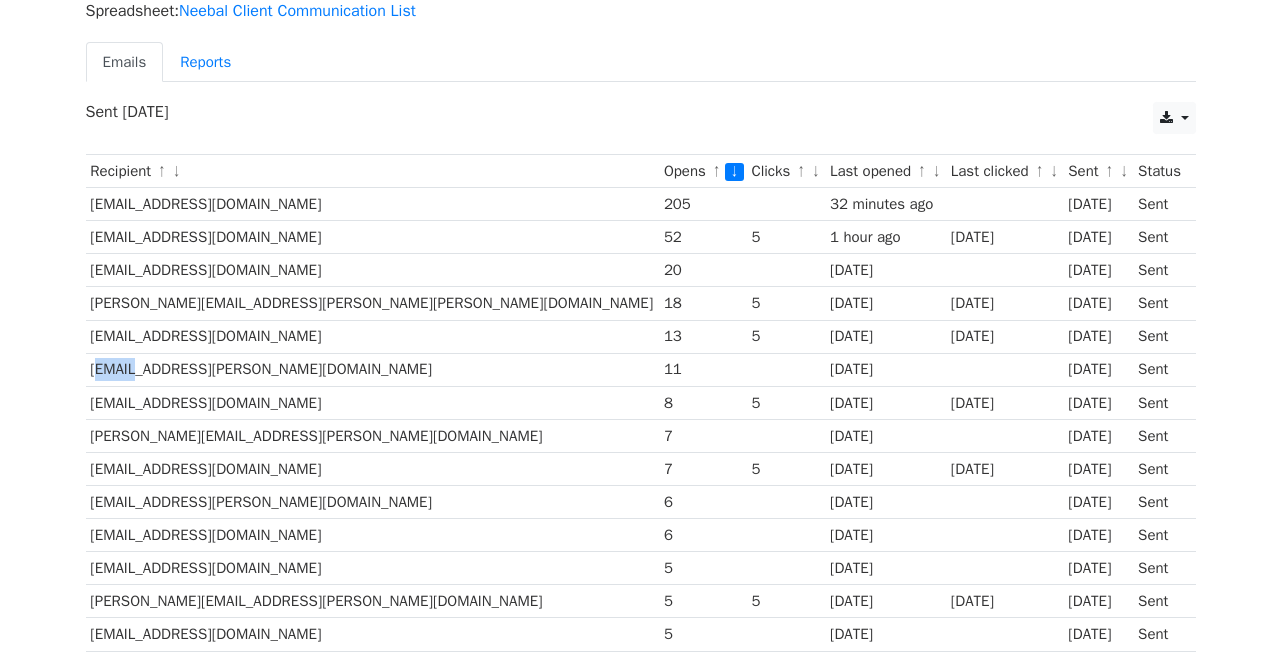 click on "ashok.mandlik@dfpcl.com" at bounding box center [373, 369] 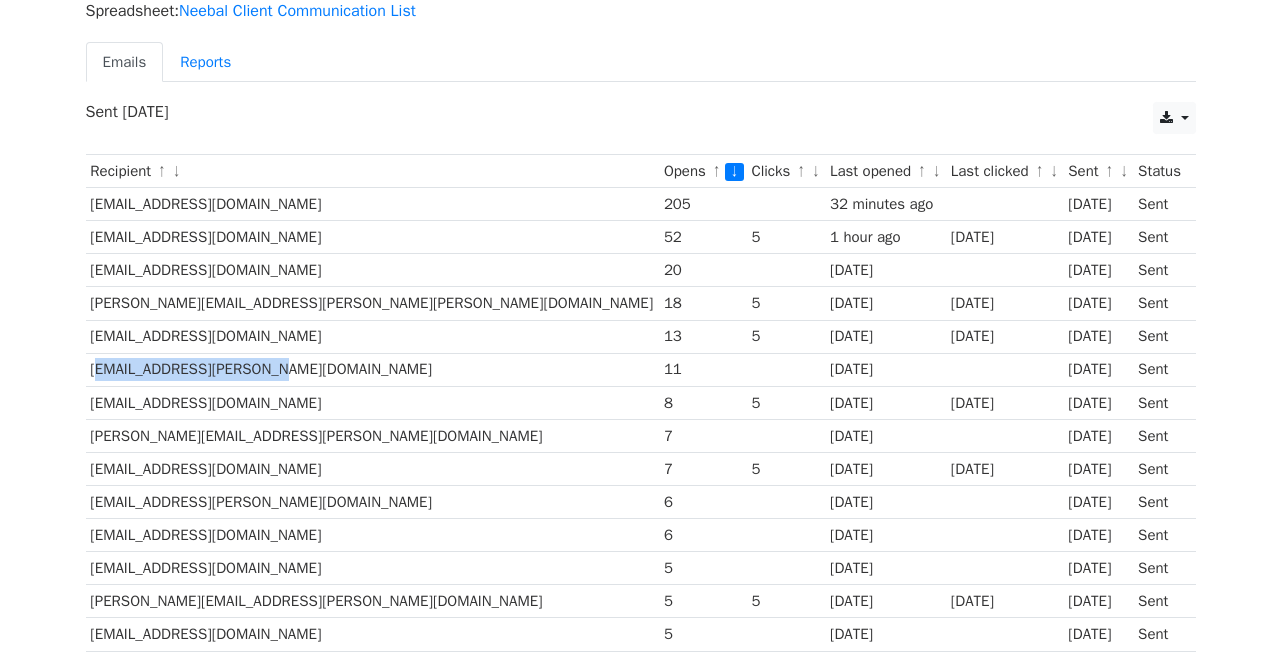copy on "ashok.mandlik@dfpcl.com" 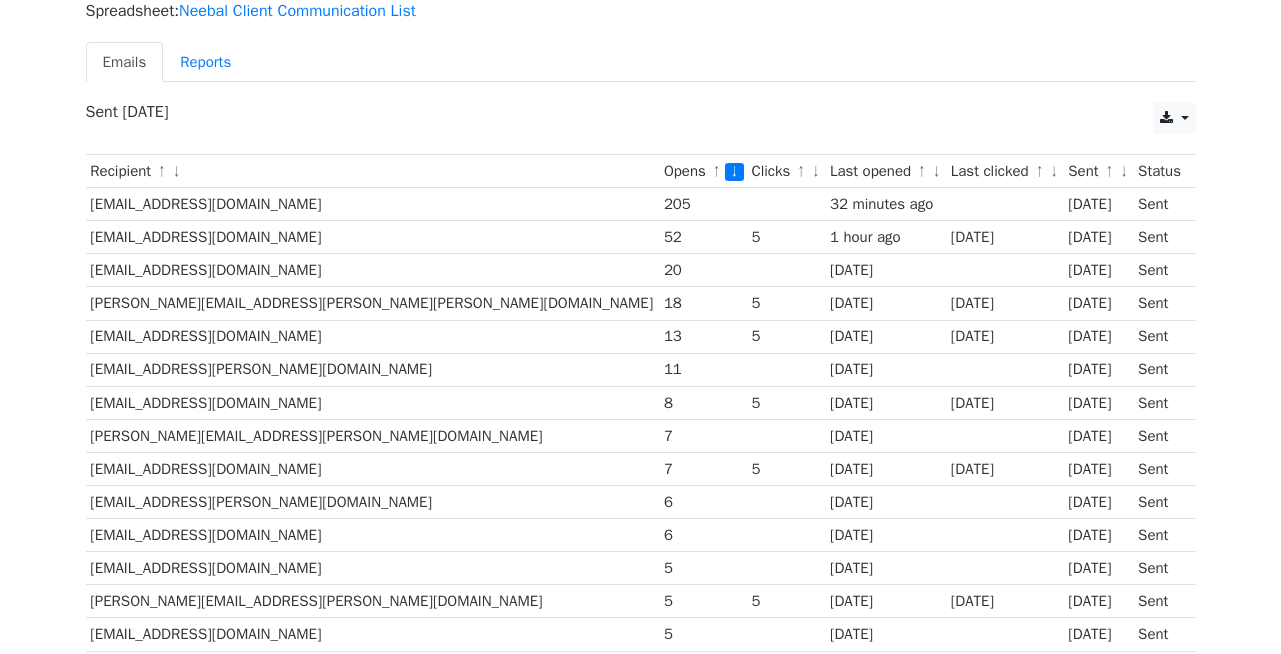 click on "ravimisra@drreddys.com" at bounding box center [373, 402] 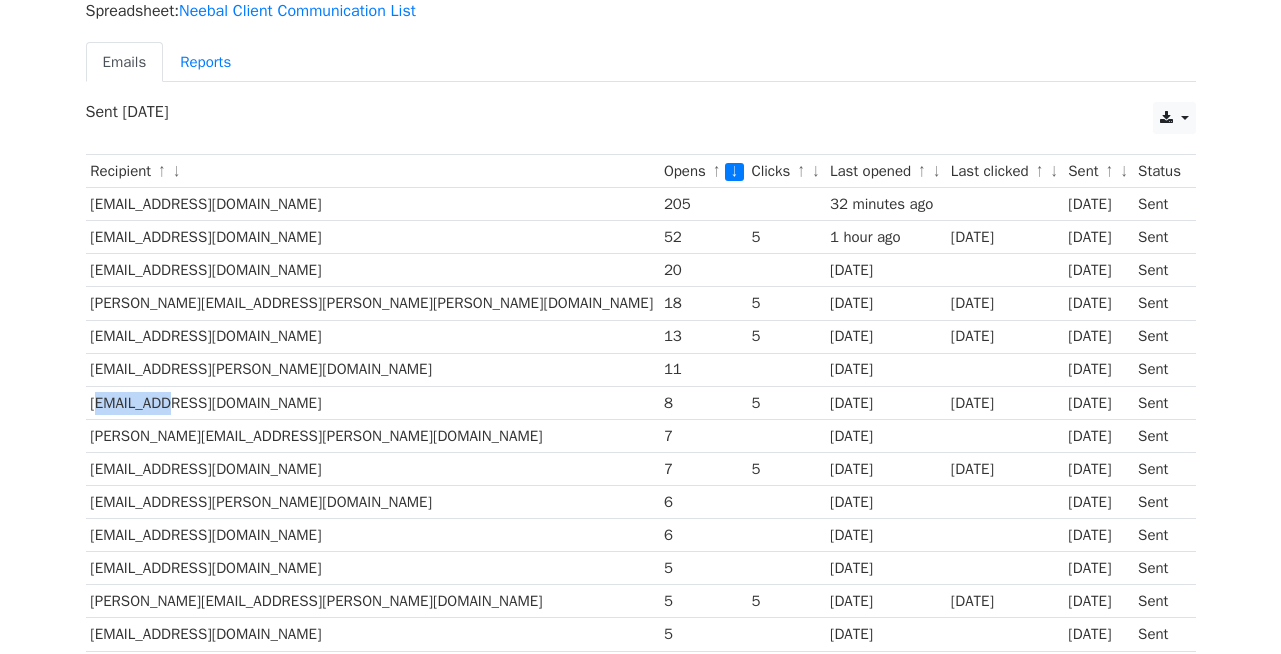 click on "ravimisra@drreddys.com" at bounding box center (373, 402) 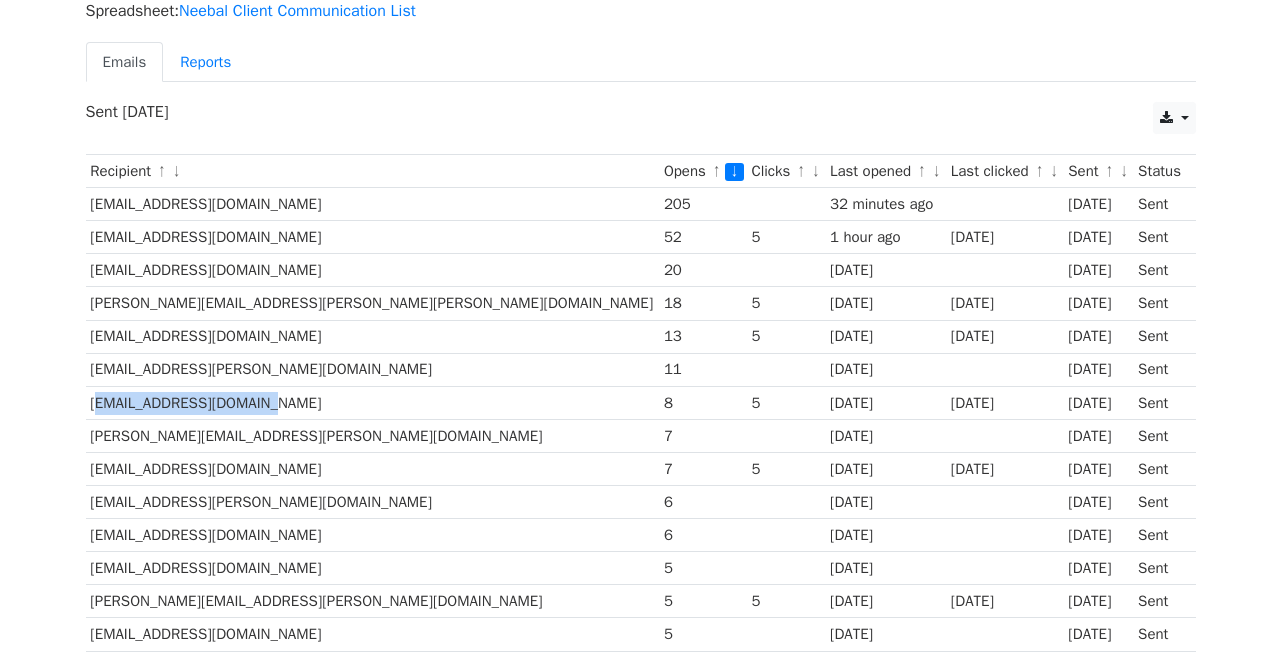 copy on "ravimisra@drreddys.com" 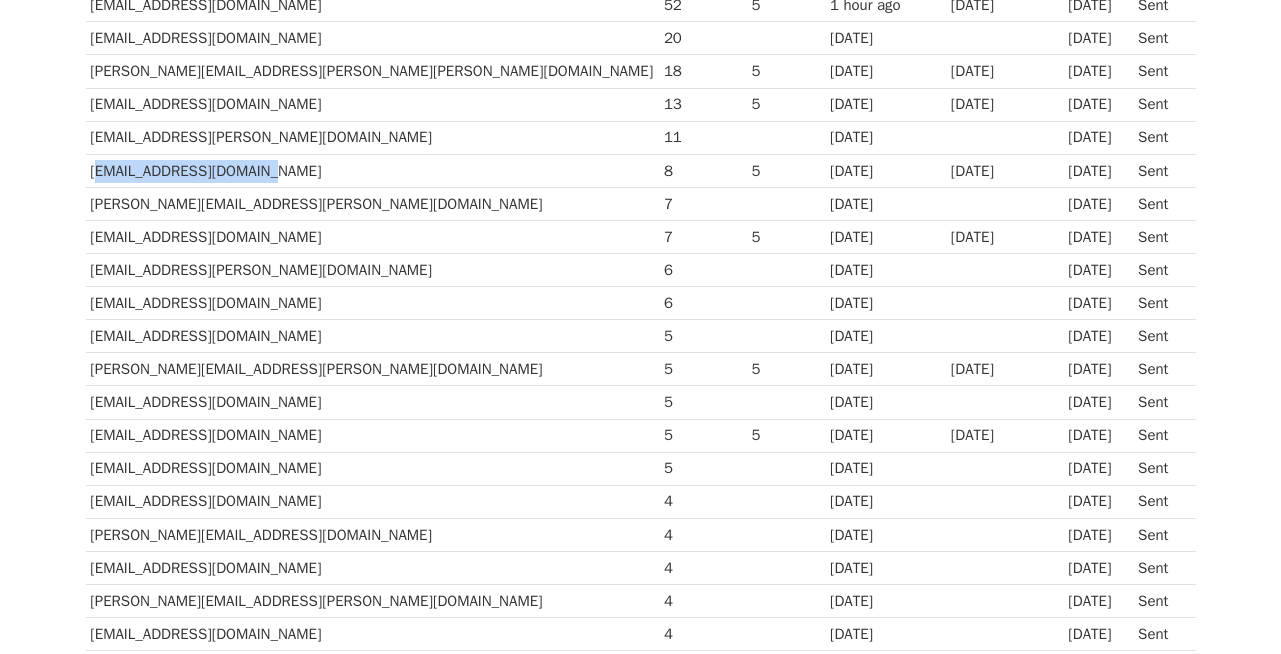 scroll, scrollTop: 382, scrollLeft: 0, axis: vertical 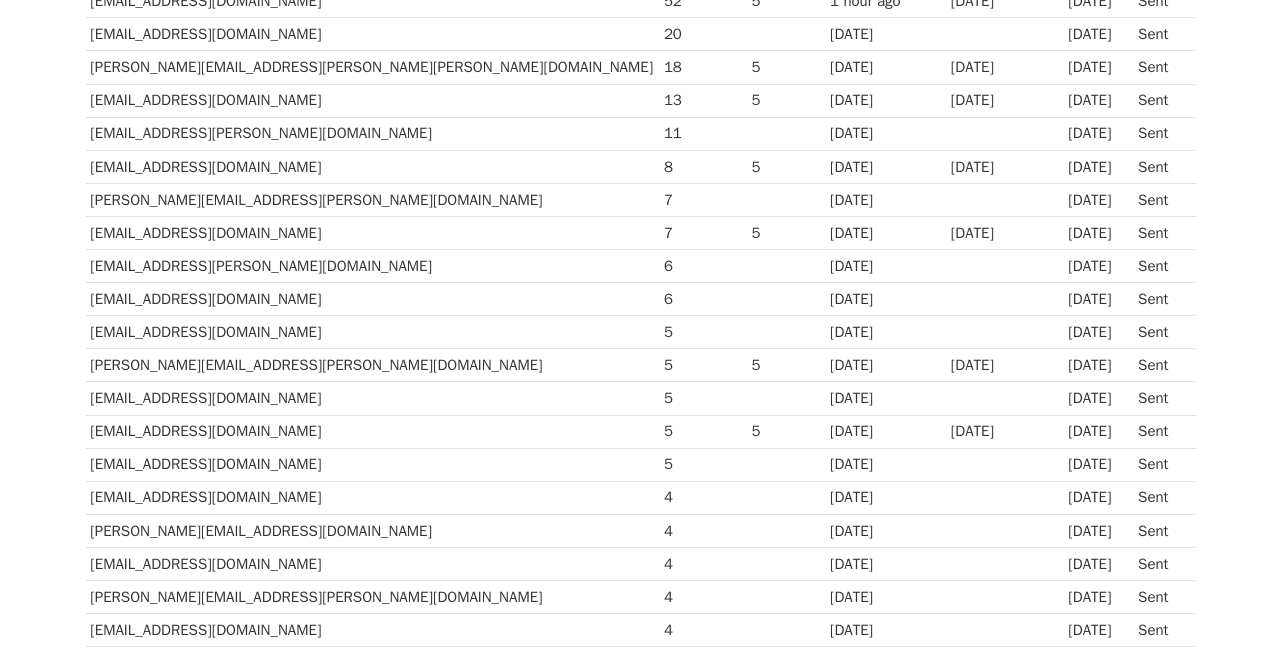 click on "elumalai.p@abbott.com" at bounding box center (373, 199) 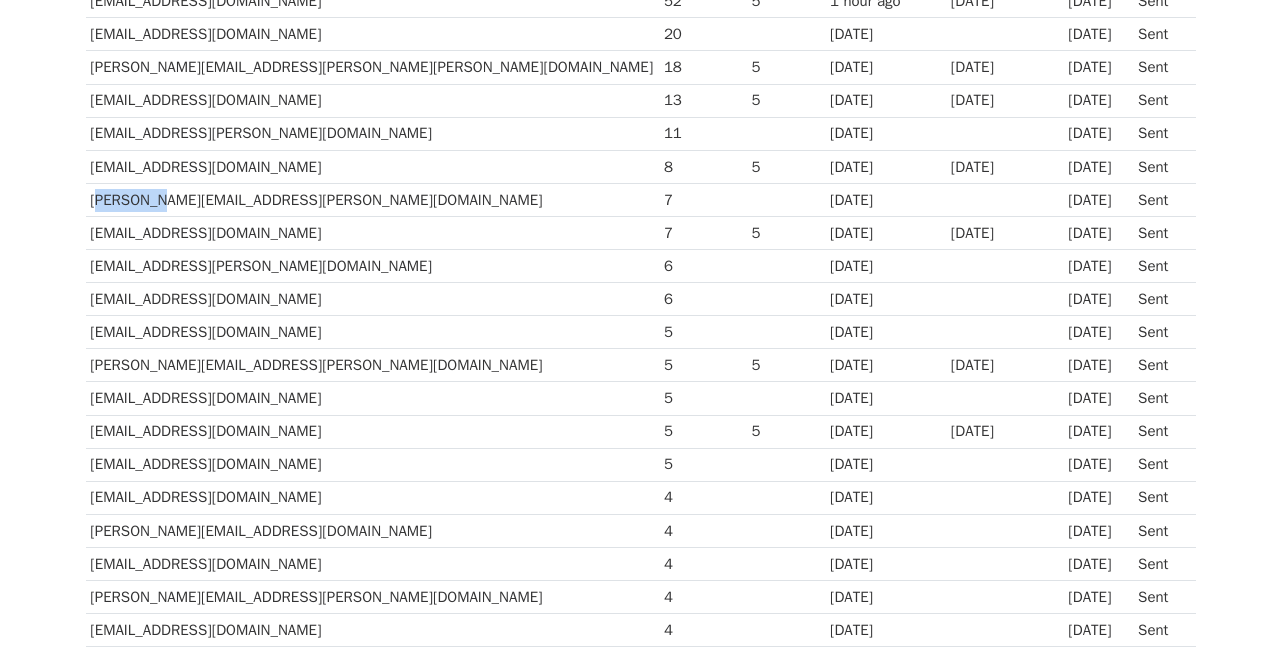 click on "elumalai.p@abbott.com" at bounding box center (373, 199) 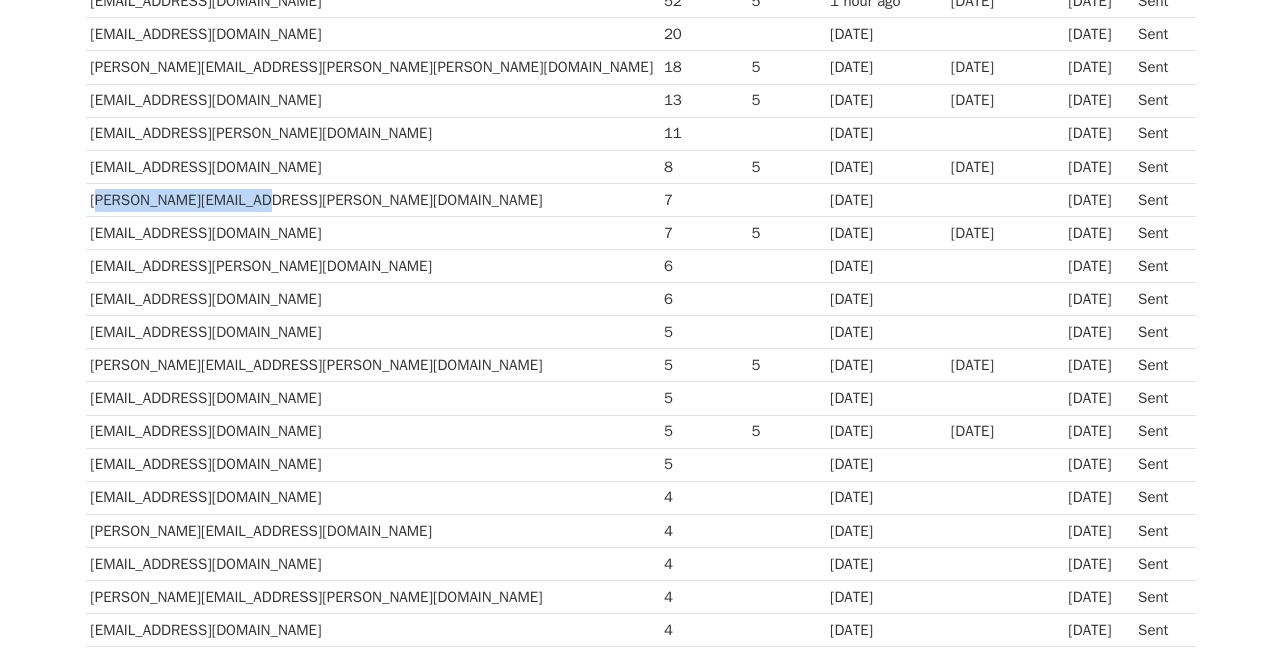 copy on "elumalai.p@abbott.com" 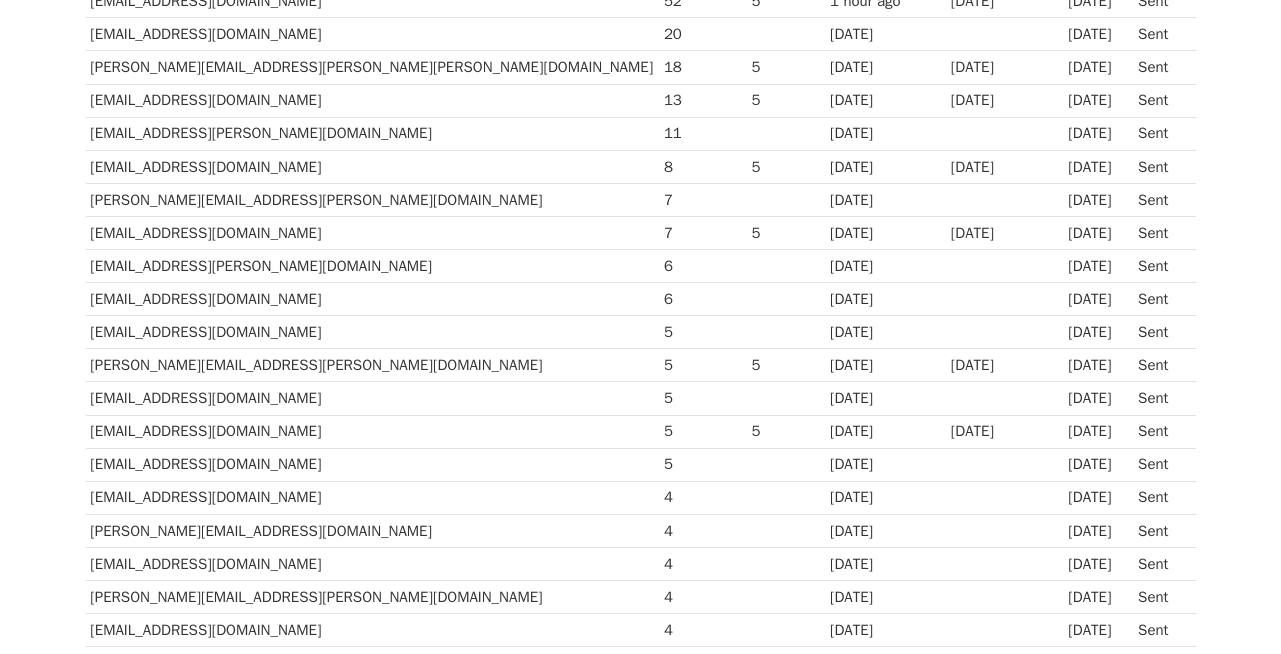 click on "samir.kohli@drreddys.com" at bounding box center (373, 232) 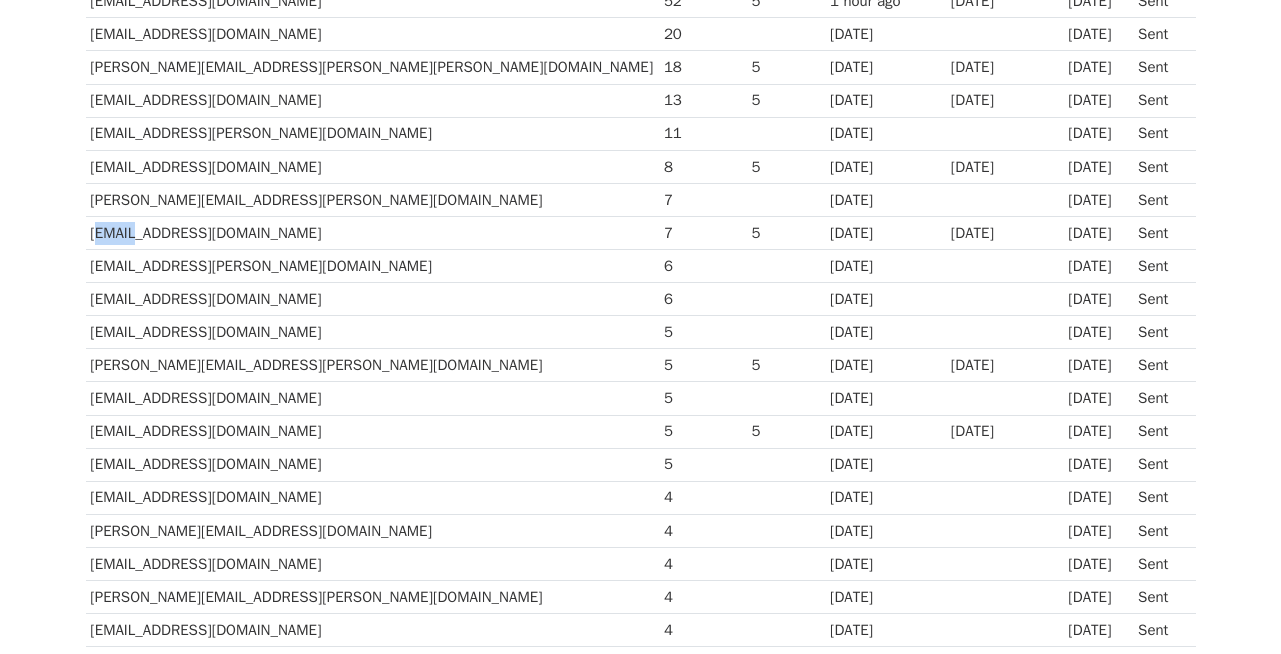 click on "samir.kohli@drreddys.com" at bounding box center [373, 232] 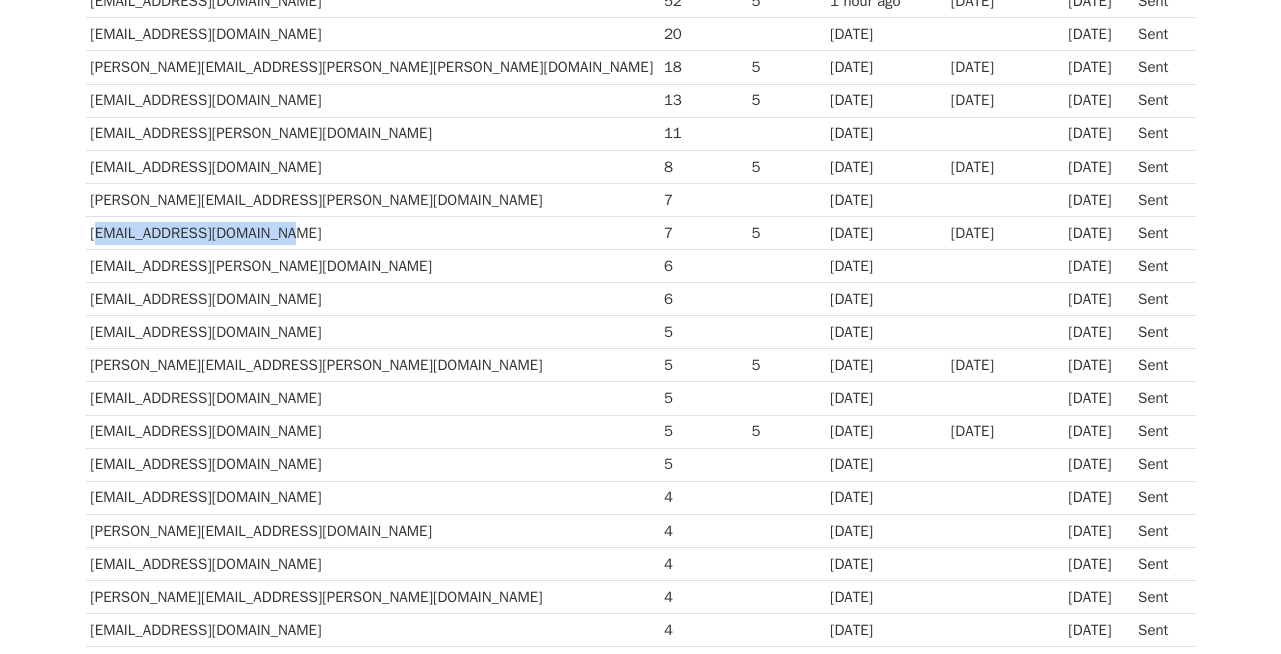 click on "samir.kohli@drreddys.com" at bounding box center [373, 232] 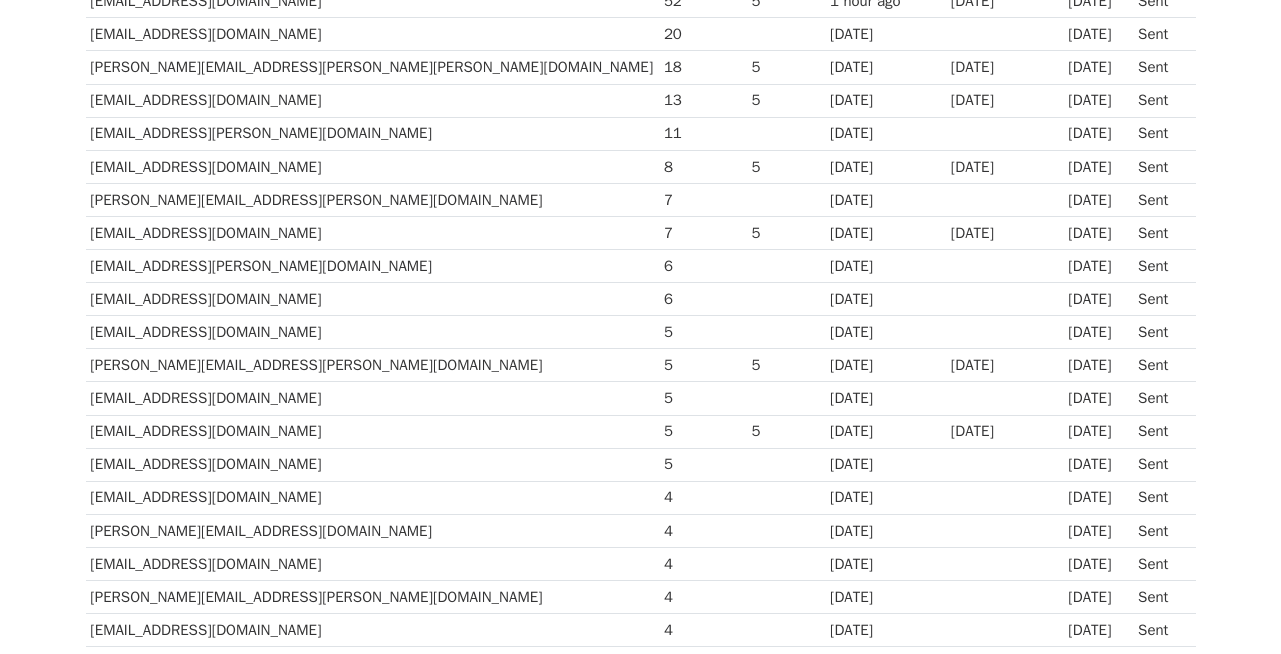click on "samir.kohli@drreddys.com" at bounding box center [373, 232] 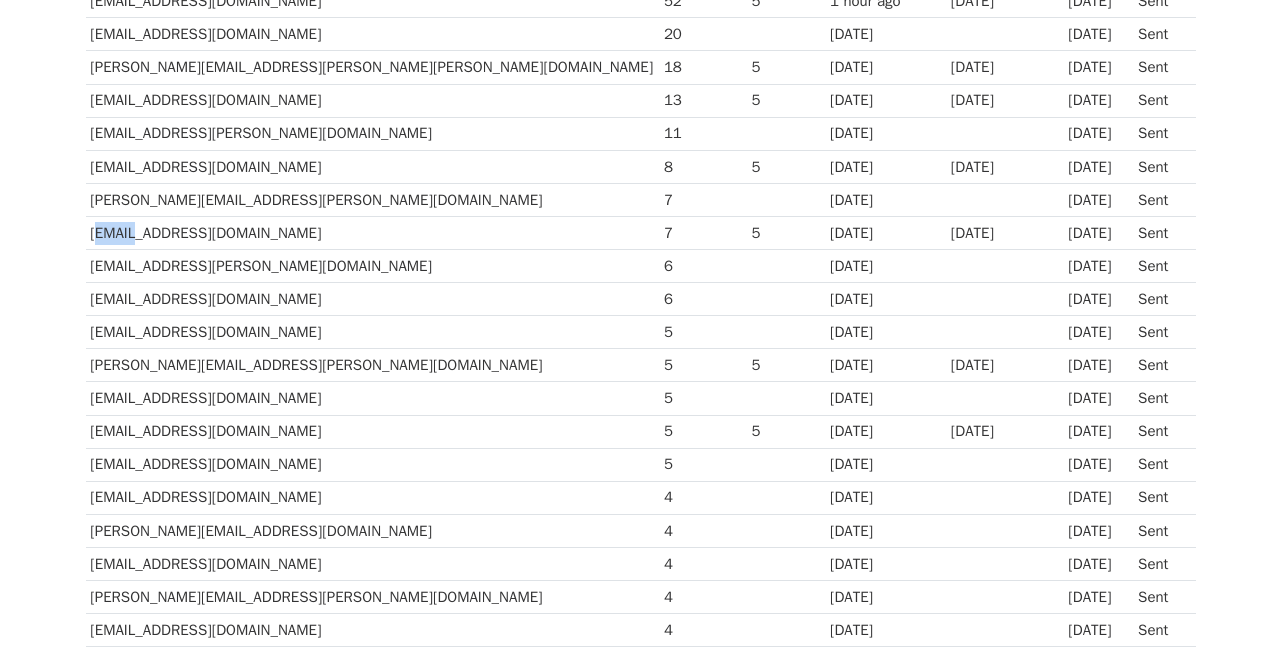 click on "samir.kohli@drreddys.com" at bounding box center [373, 232] 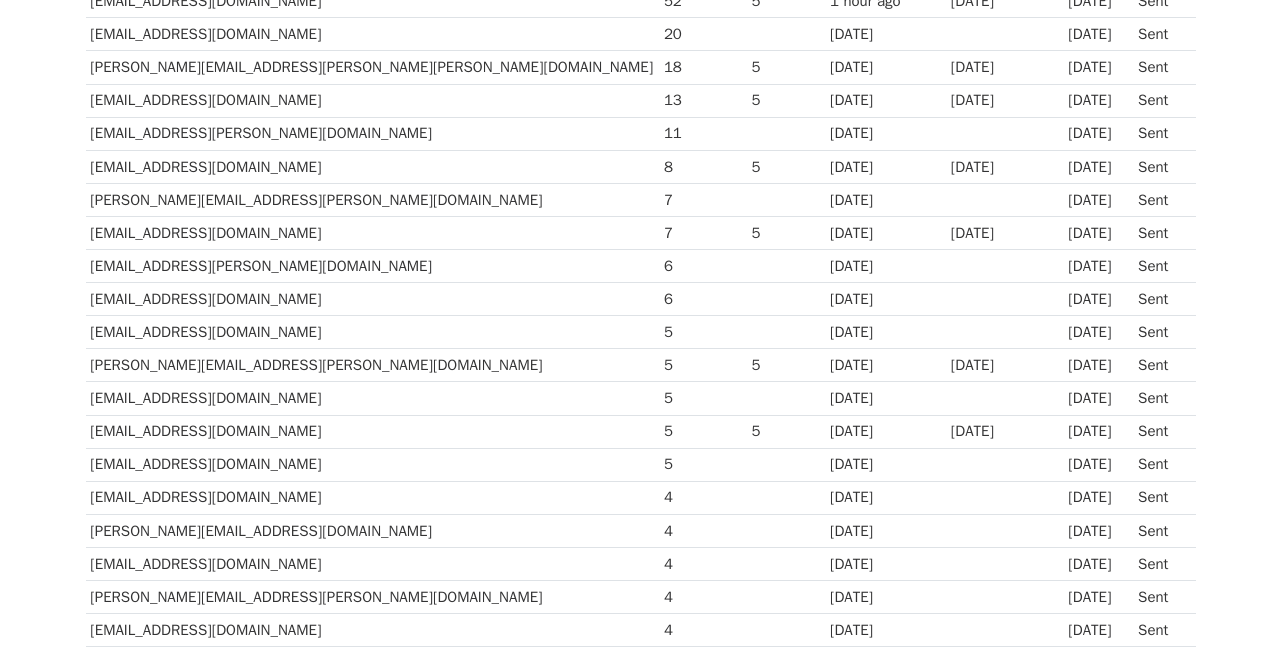 click on "rani.nair@abbott.com" at bounding box center (373, 266) 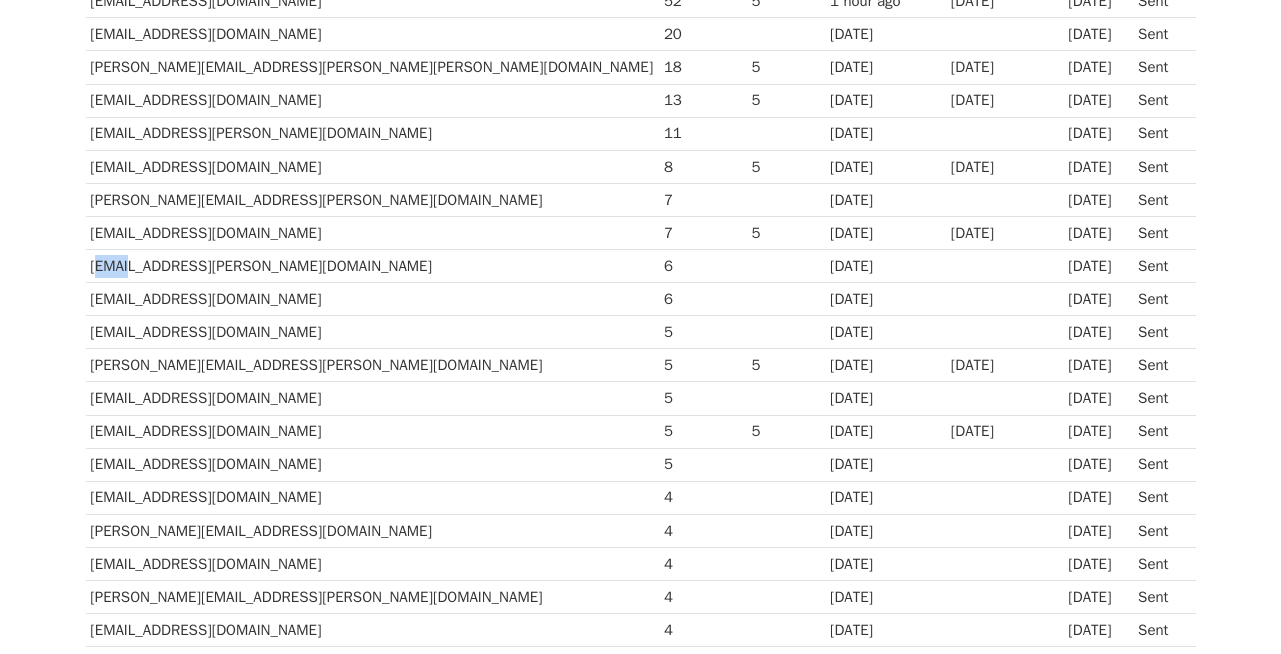 click on "rani.nair@abbott.com" at bounding box center (373, 266) 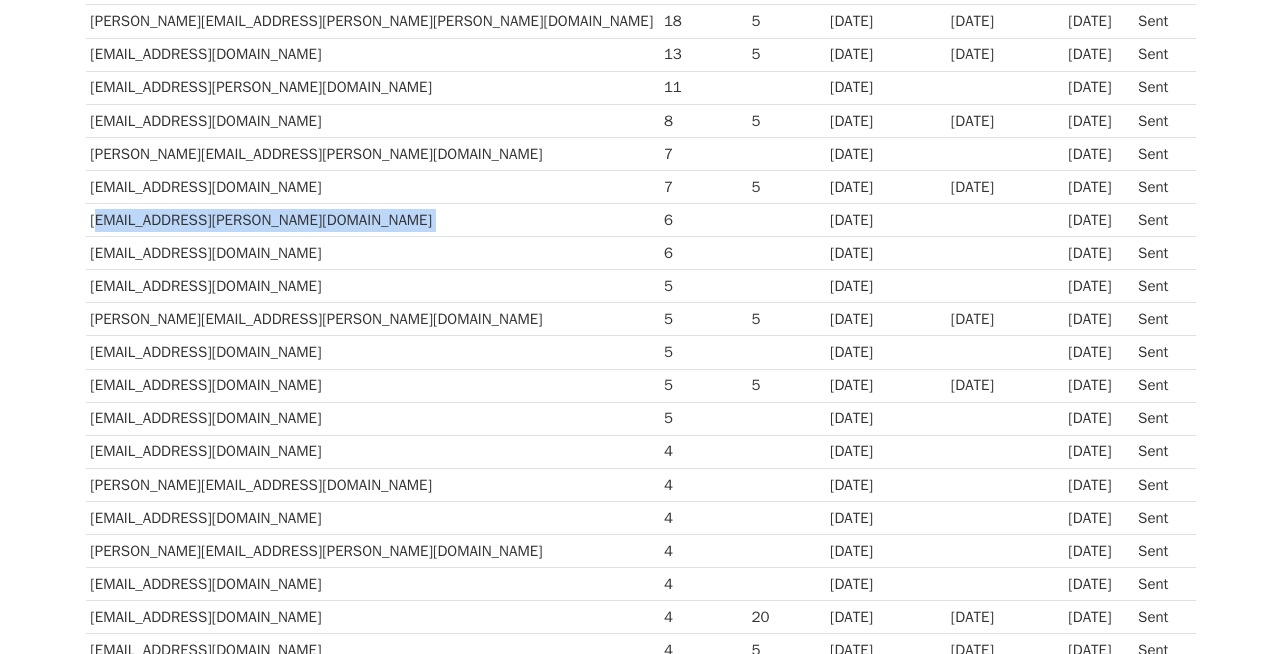 scroll, scrollTop: 427, scrollLeft: 0, axis: vertical 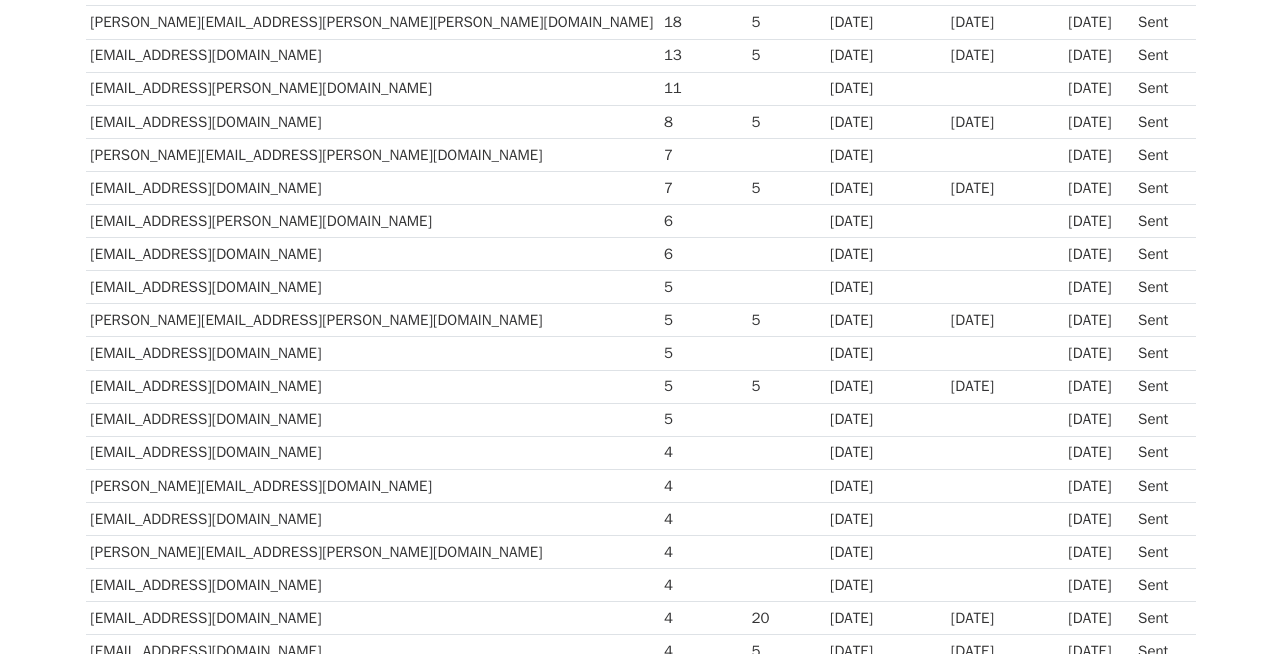 click on "sandil@appveen.com" at bounding box center (373, 254) 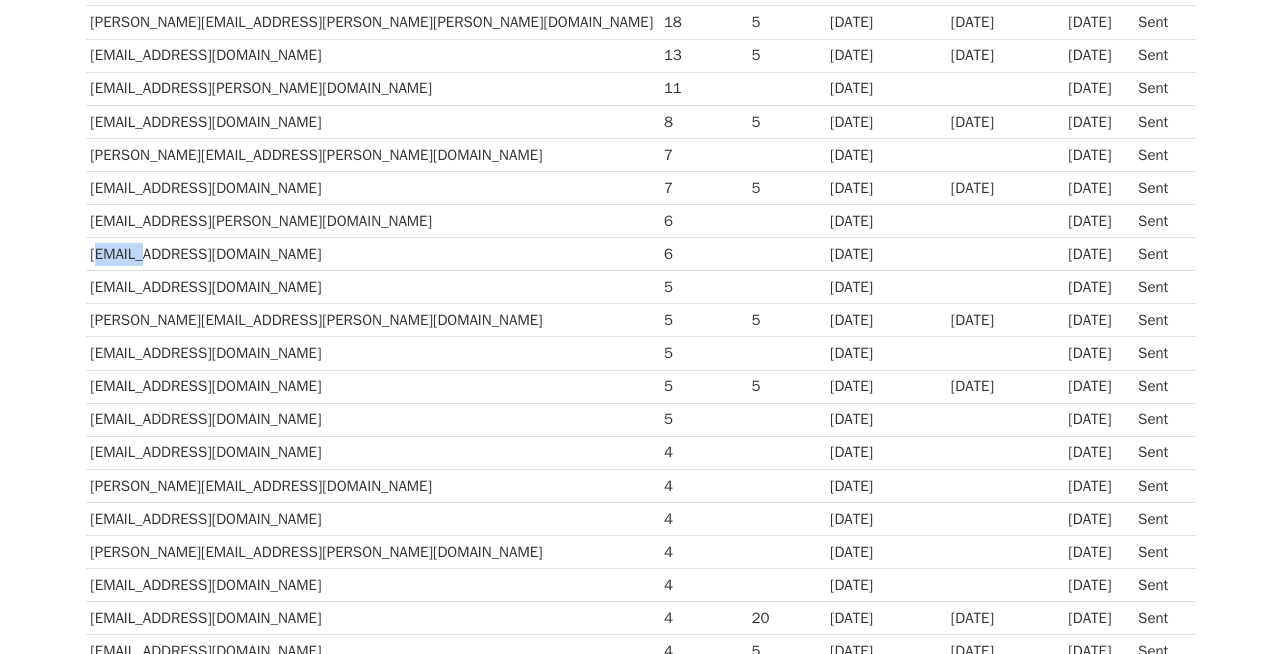 click on "sandil@appveen.com" at bounding box center [373, 254] 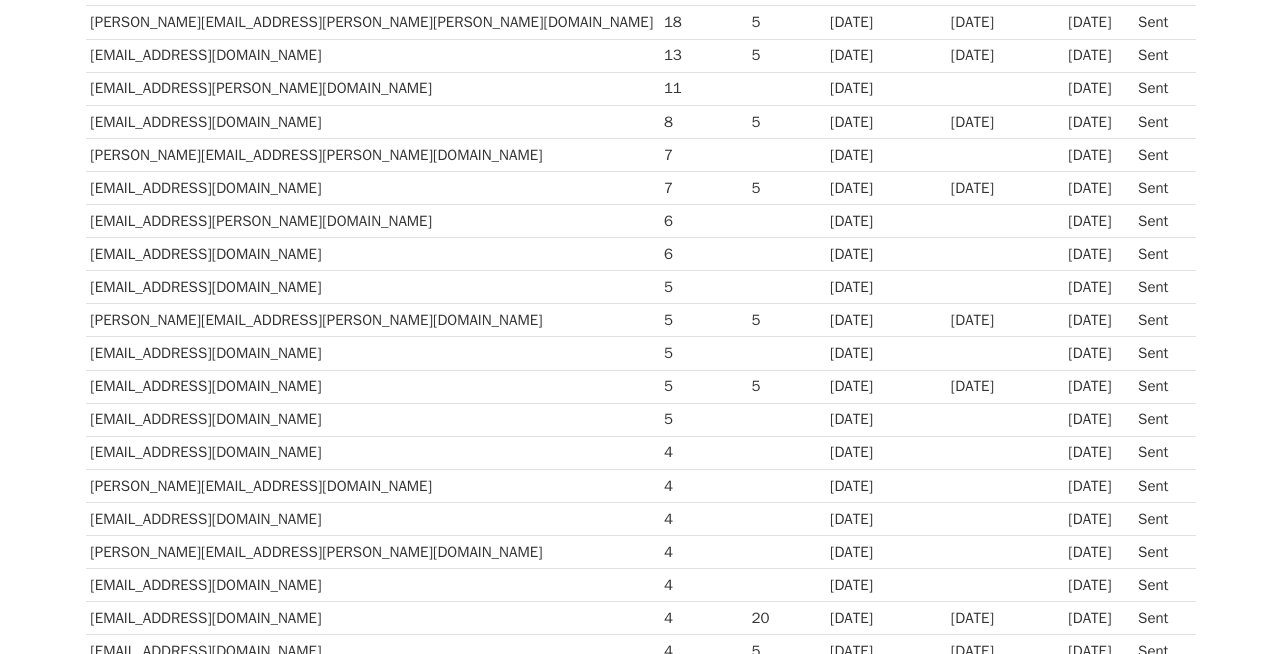 click on "asamant03@gmail.com" at bounding box center (373, 287) 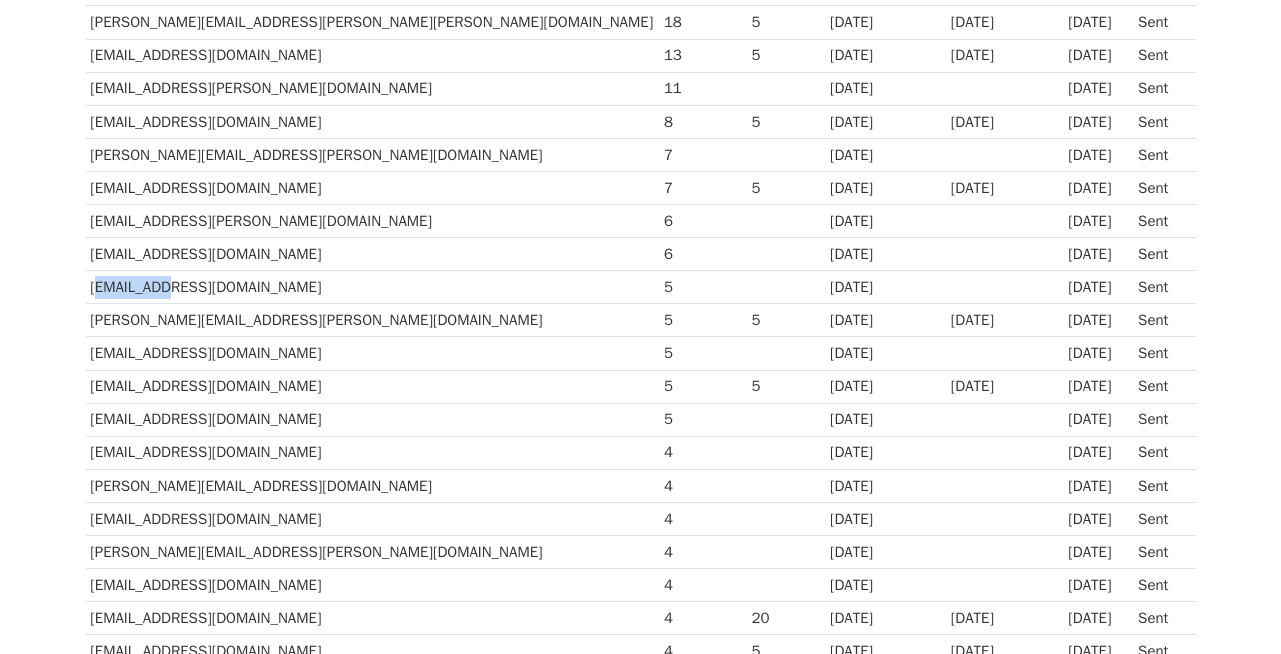 click on "asamant03@gmail.com" at bounding box center [373, 287] 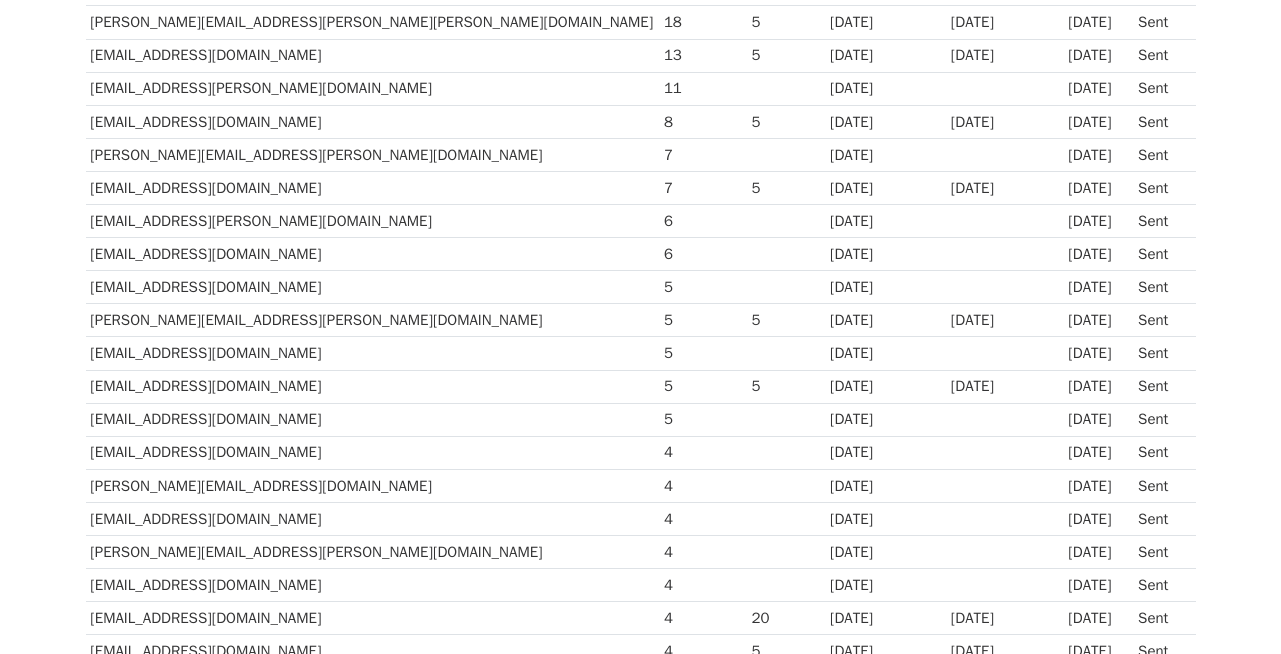 click on "mayank.bathwal@adityabirlacapital.com" at bounding box center [373, 320] 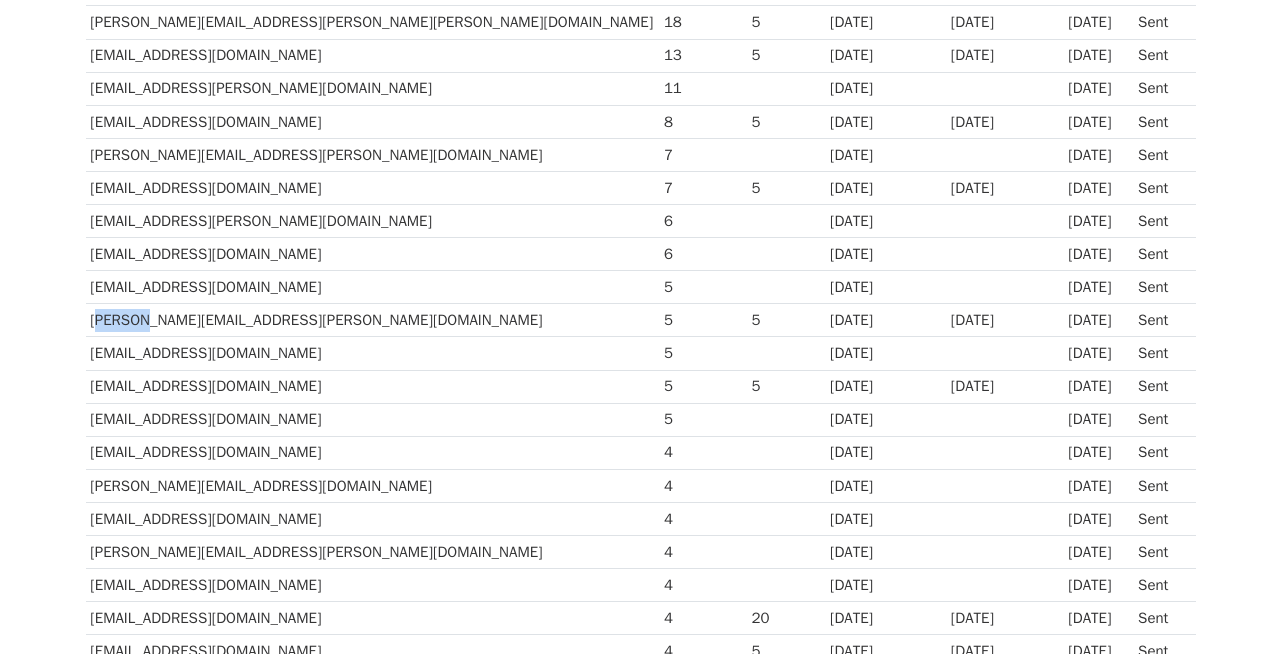 click on "mayank.bathwal@adityabirlacapital.com" at bounding box center (373, 320) 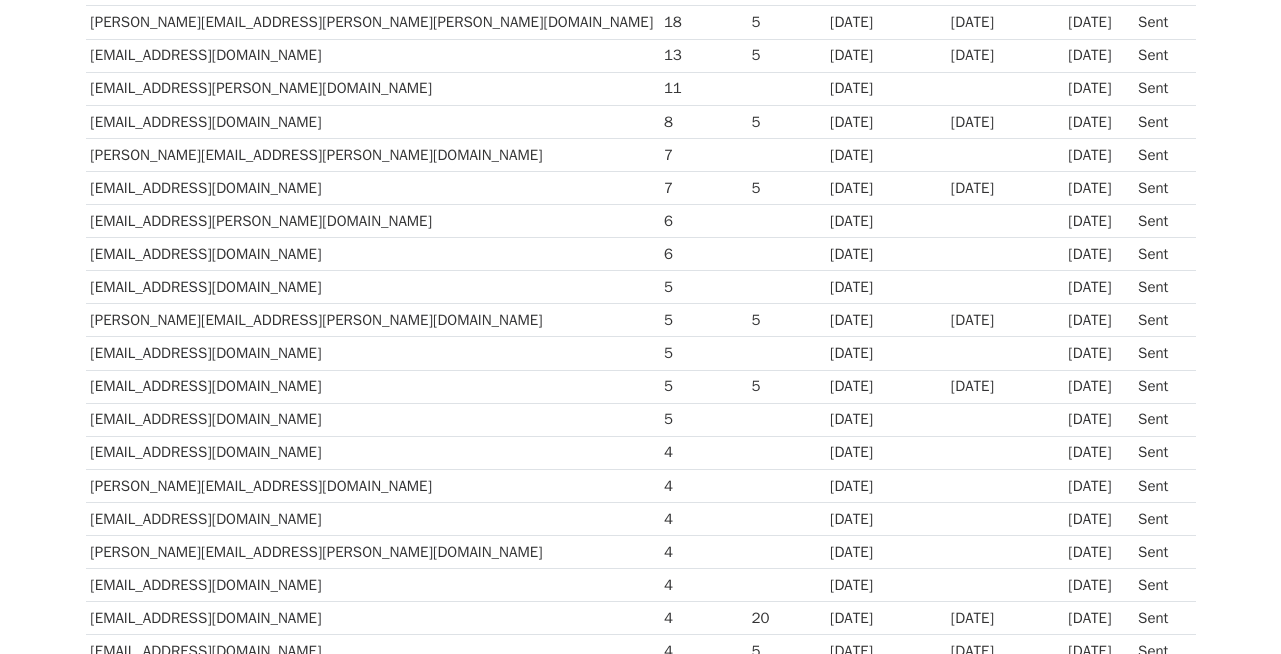 click on "manojmadhavan@bluedart.com" at bounding box center [373, 353] 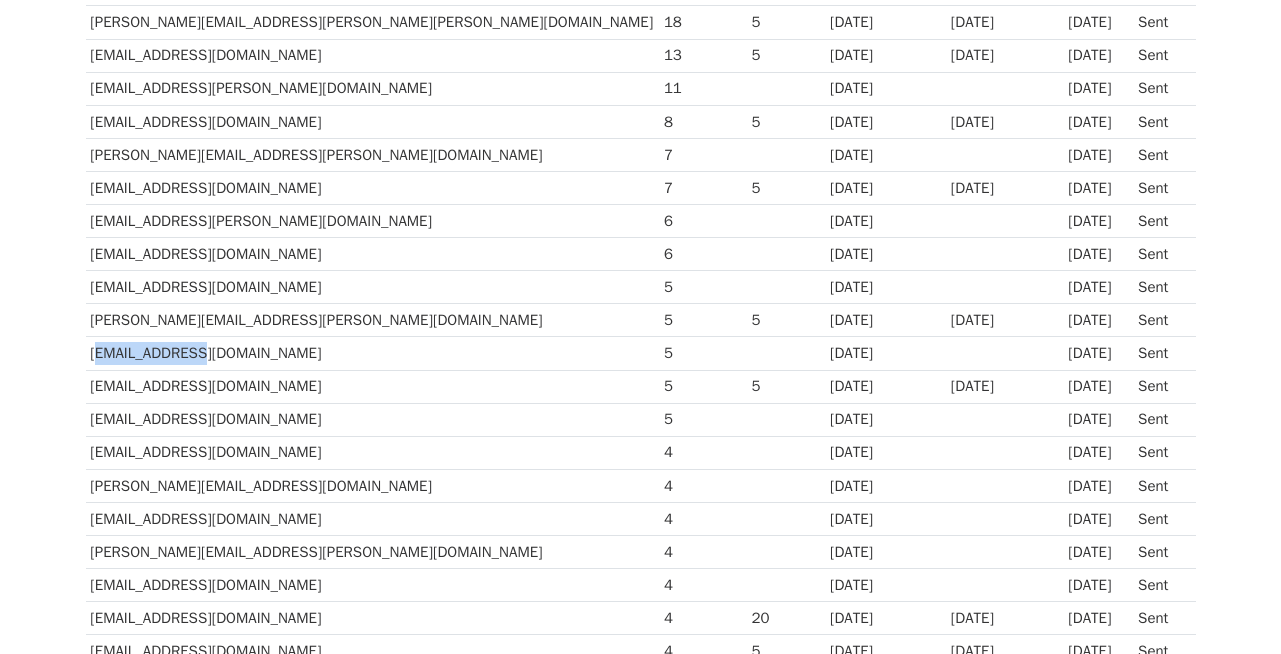 click on "manojmadhavan@bluedart.com" at bounding box center [373, 353] 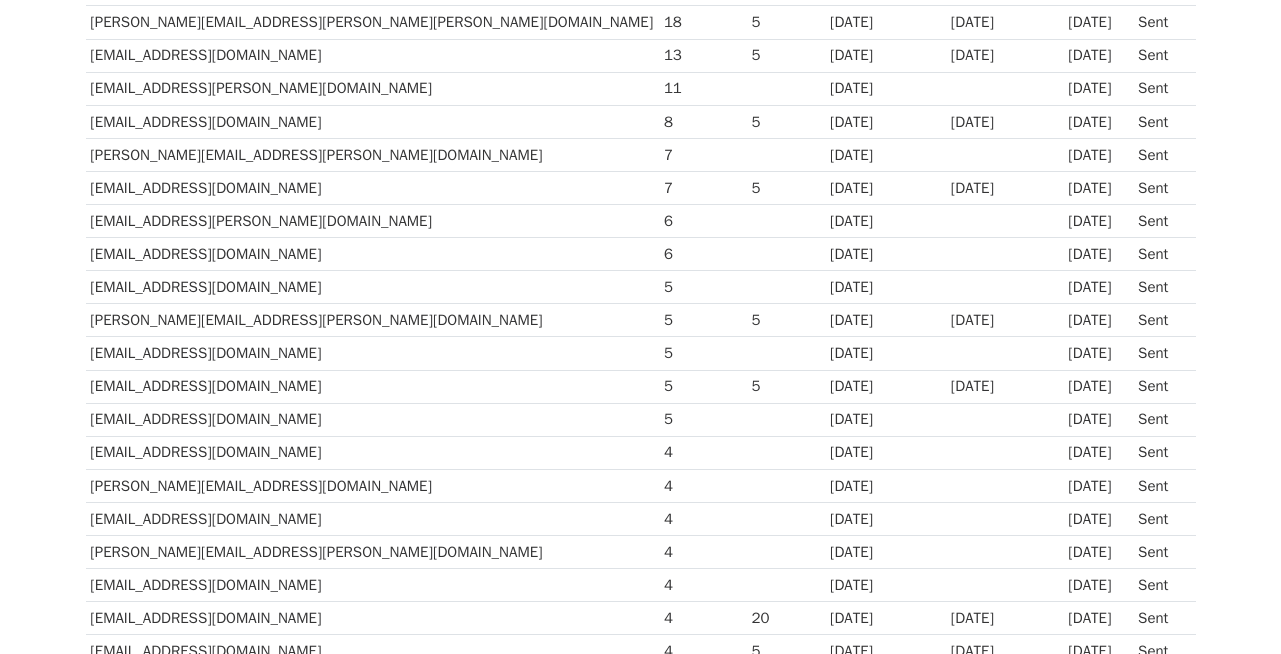 click on "devenderkapoor@drreddys.com" at bounding box center [373, 386] 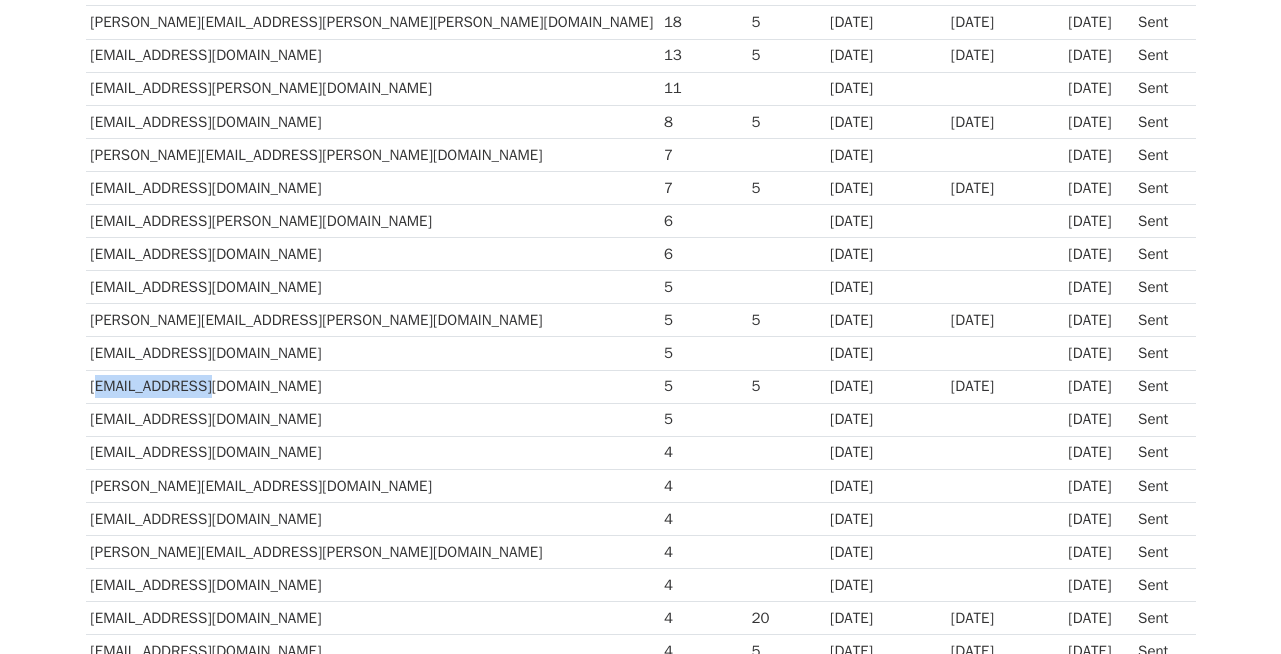 click on "devenderkapoor@drreddys.com" at bounding box center (373, 386) 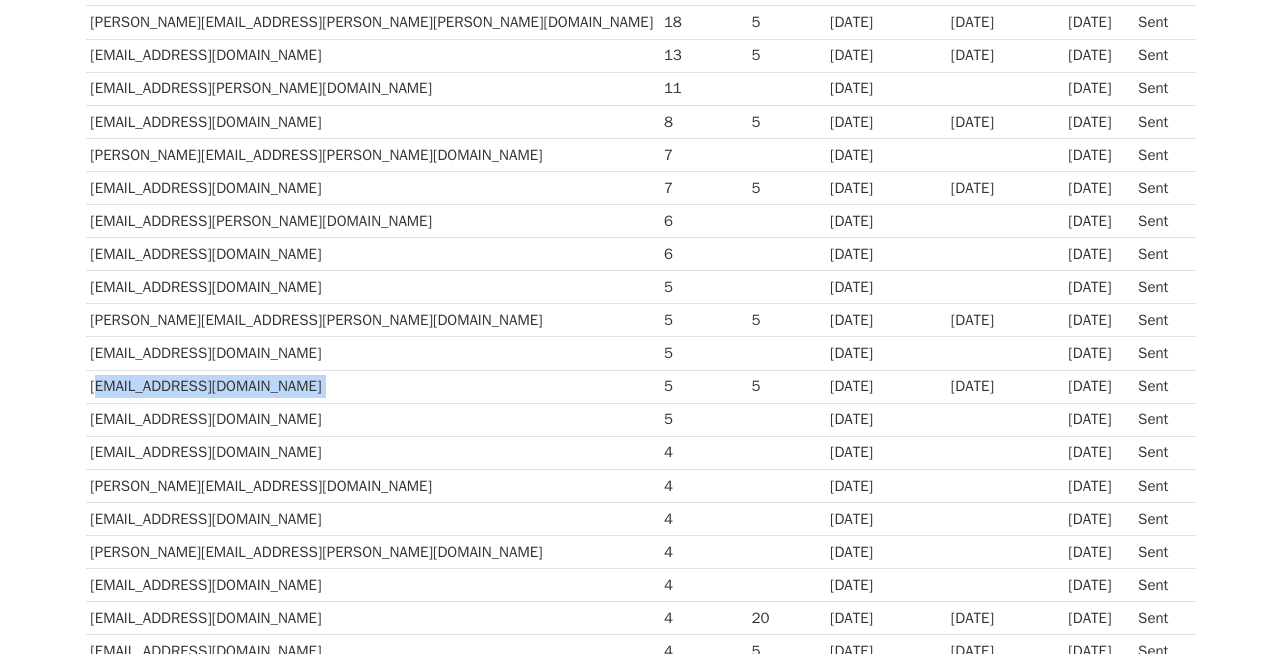 scroll, scrollTop: 0, scrollLeft: 0, axis: both 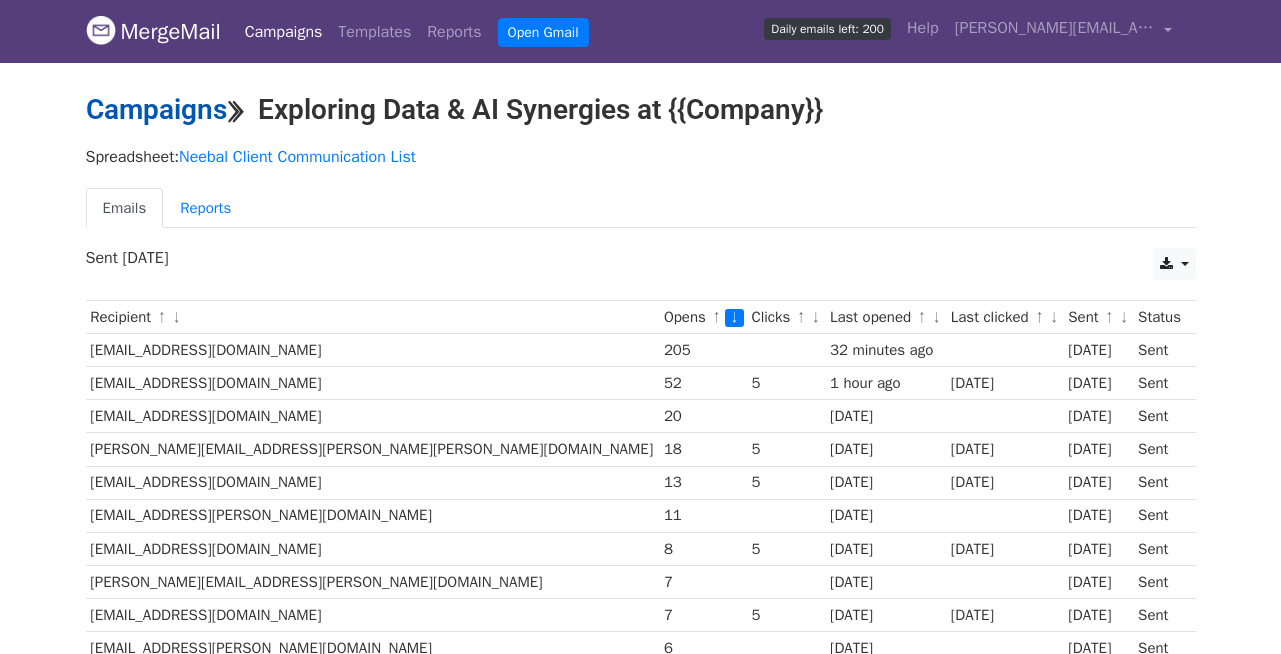 click on "Campaigns" at bounding box center (156, 109) 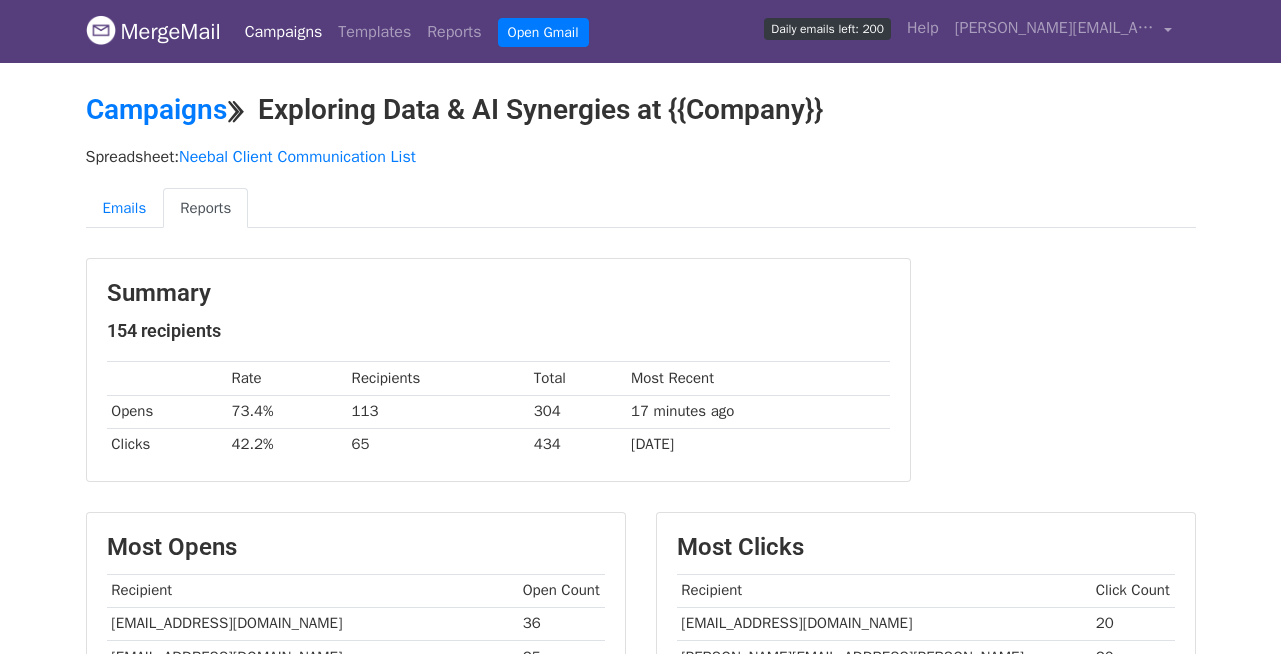 scroll, scrollTop: 0, scrollLeft: 0, axis: both 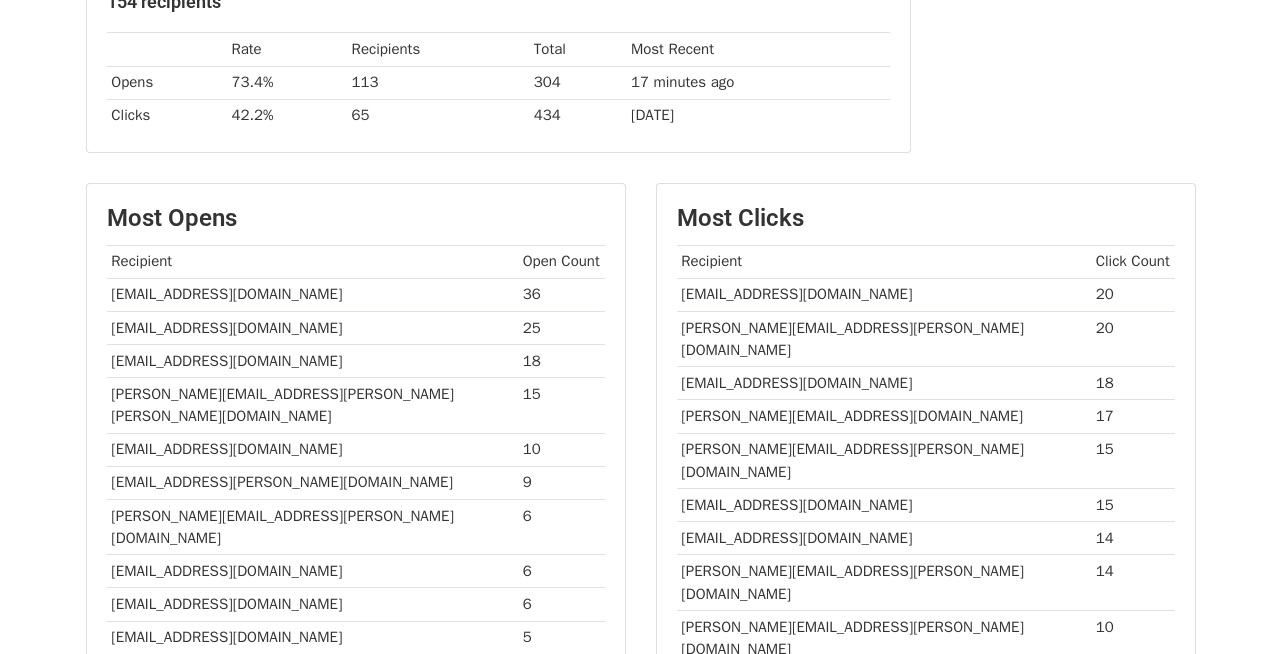 click on "Most Opens" at bounding box center [356, 218] 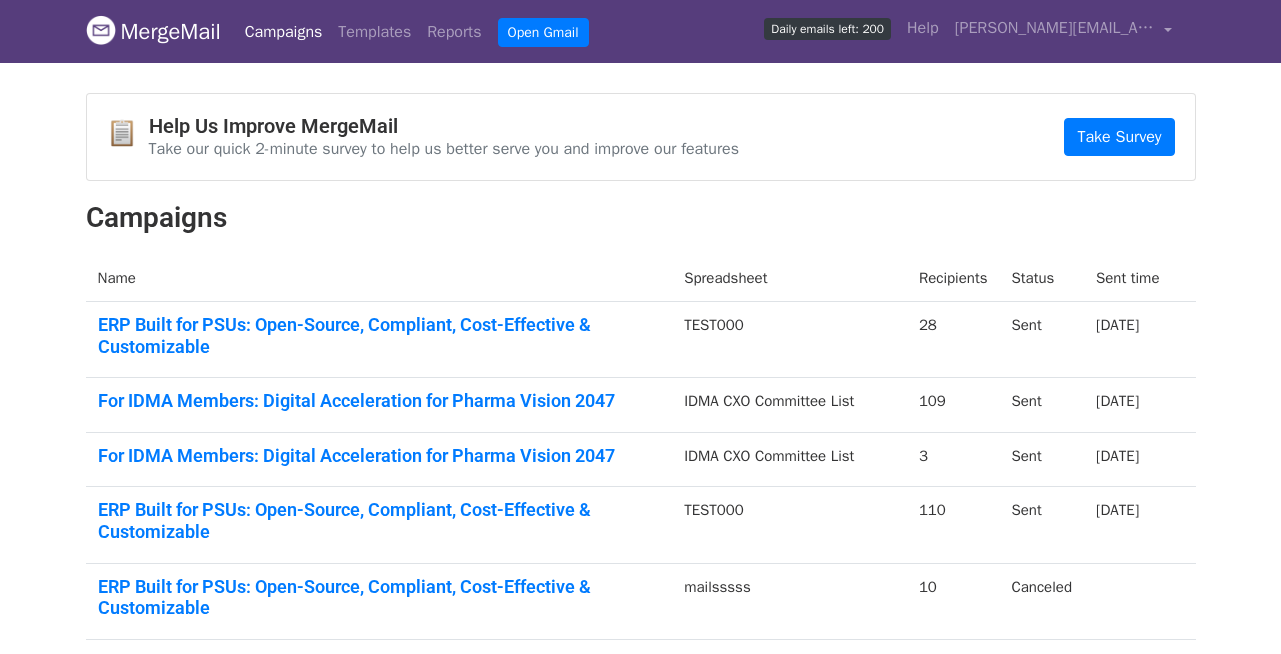 scroll, scrollTop: 0, scrollLeft: 0, axis: both 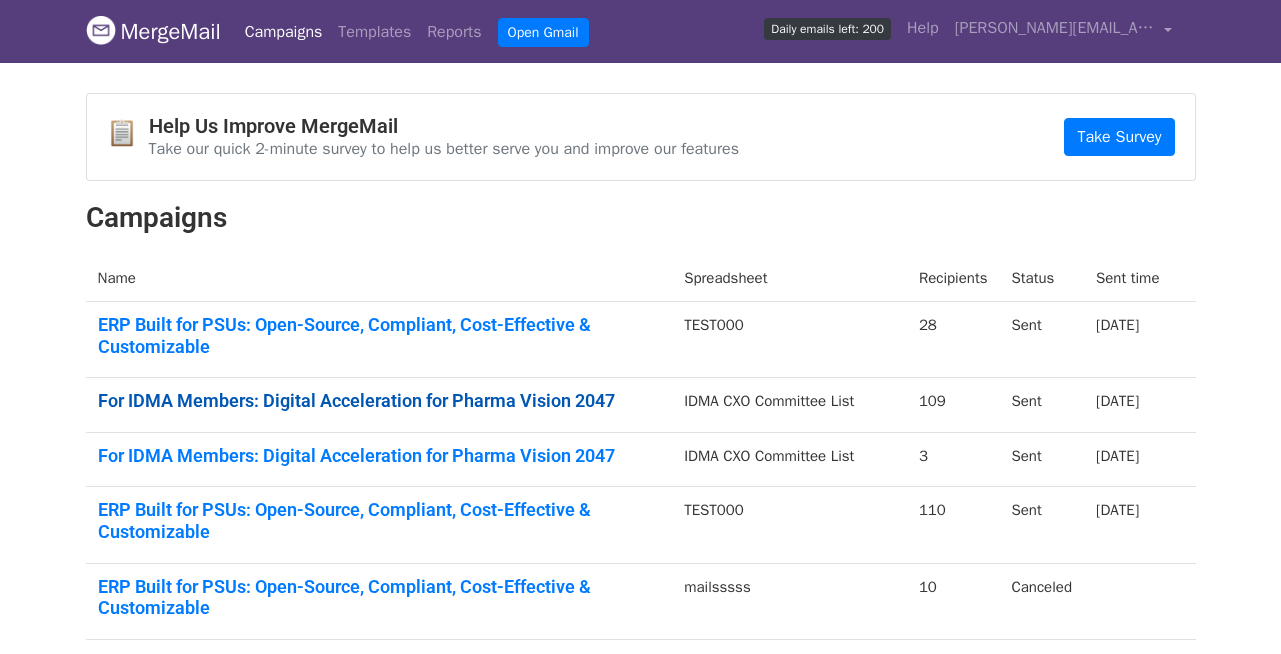 click on "For IDMA Members: Digital Acceleration for Pharma Vision 2047" at bounding box center [379, 401] 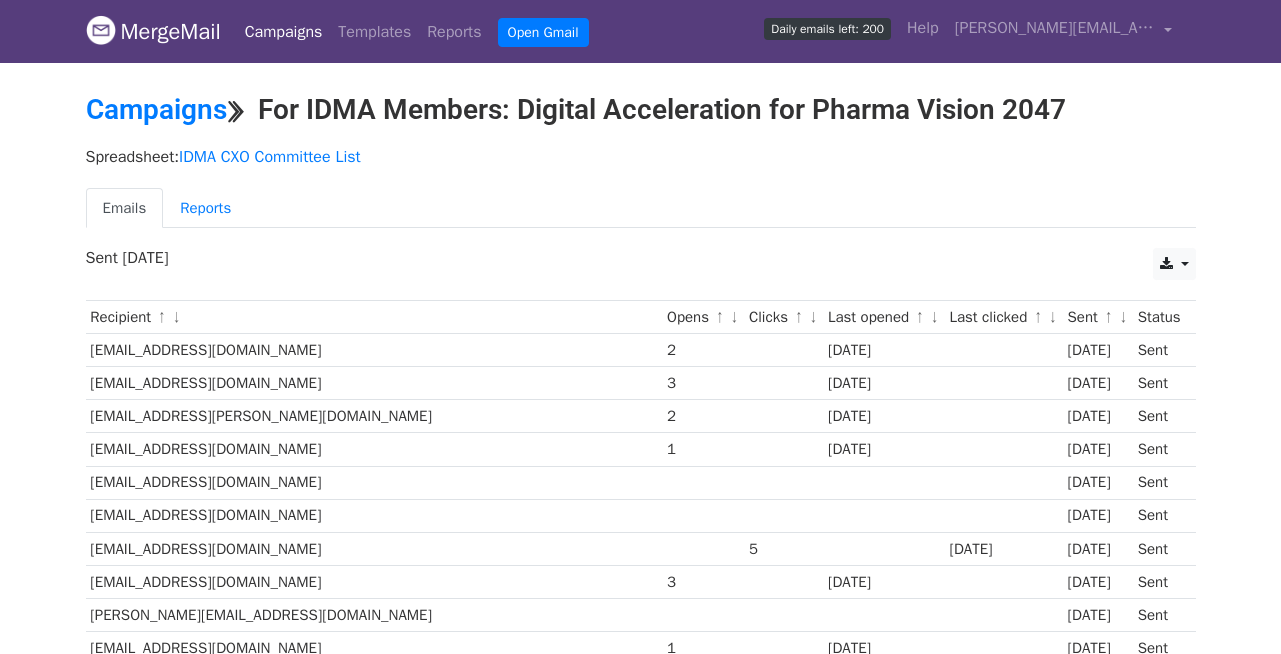 scroll, scrollTop: 0, scrollLeft: 0, axis: both 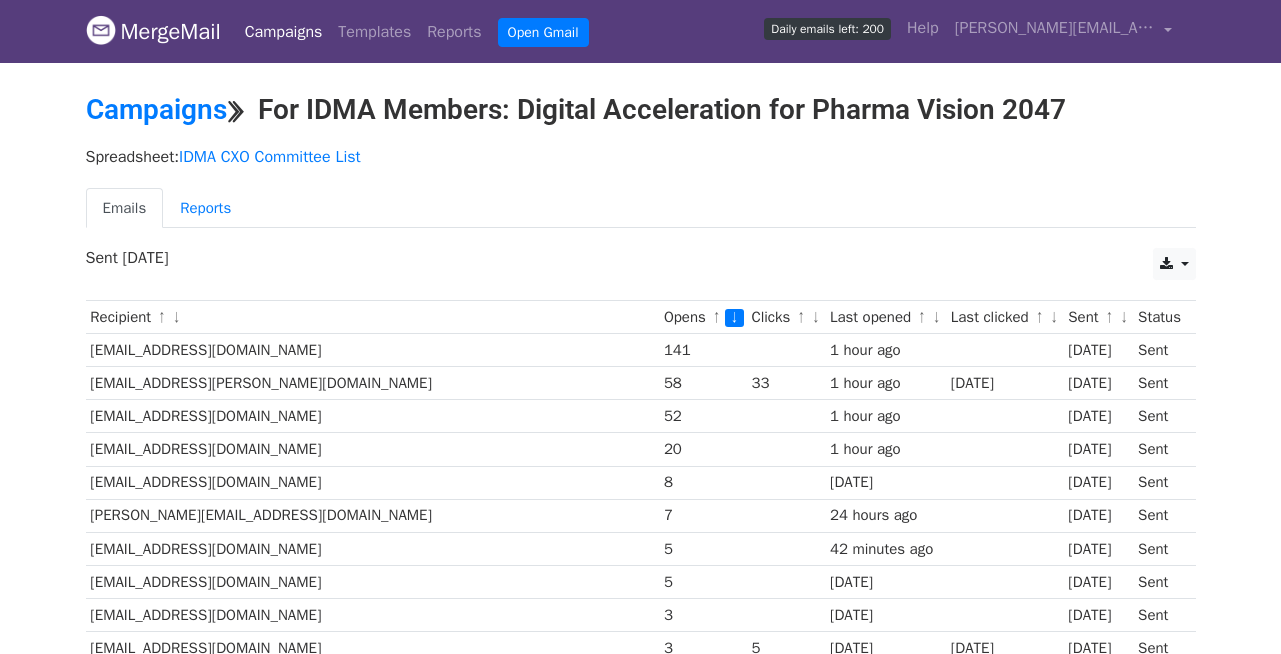 click on "[EMAIL_ADDRESS][DOMAIN_NAME]" at bounding box center [373, 350] 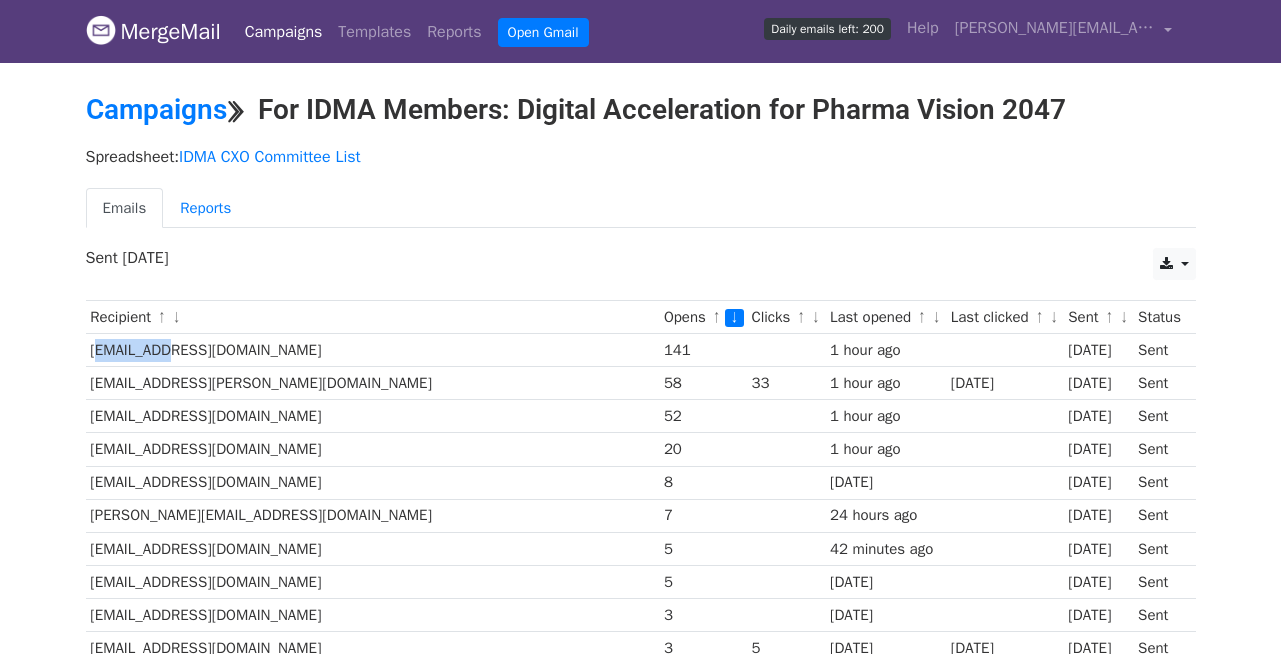 click on "[EMAIL_ADDRESS][DOMAIN_NAME]" at bounding box center (373, 350) 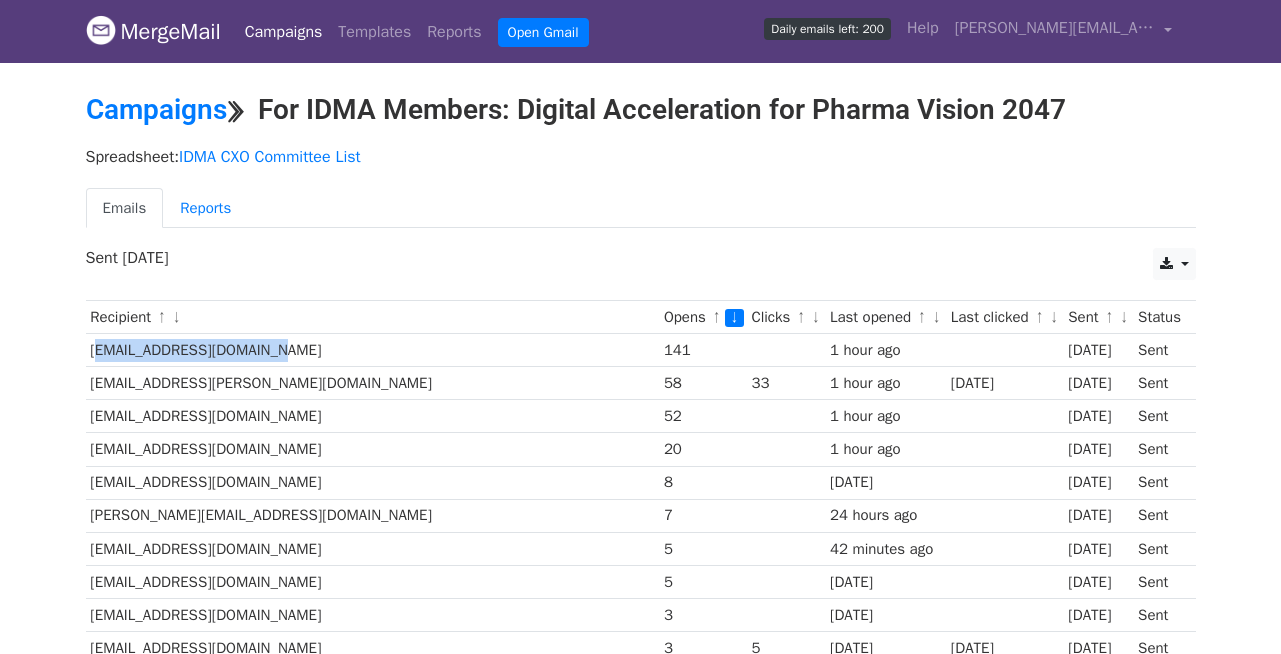 copy on "[EMAIL_ADDRESS][DOMAIN_NAME]" 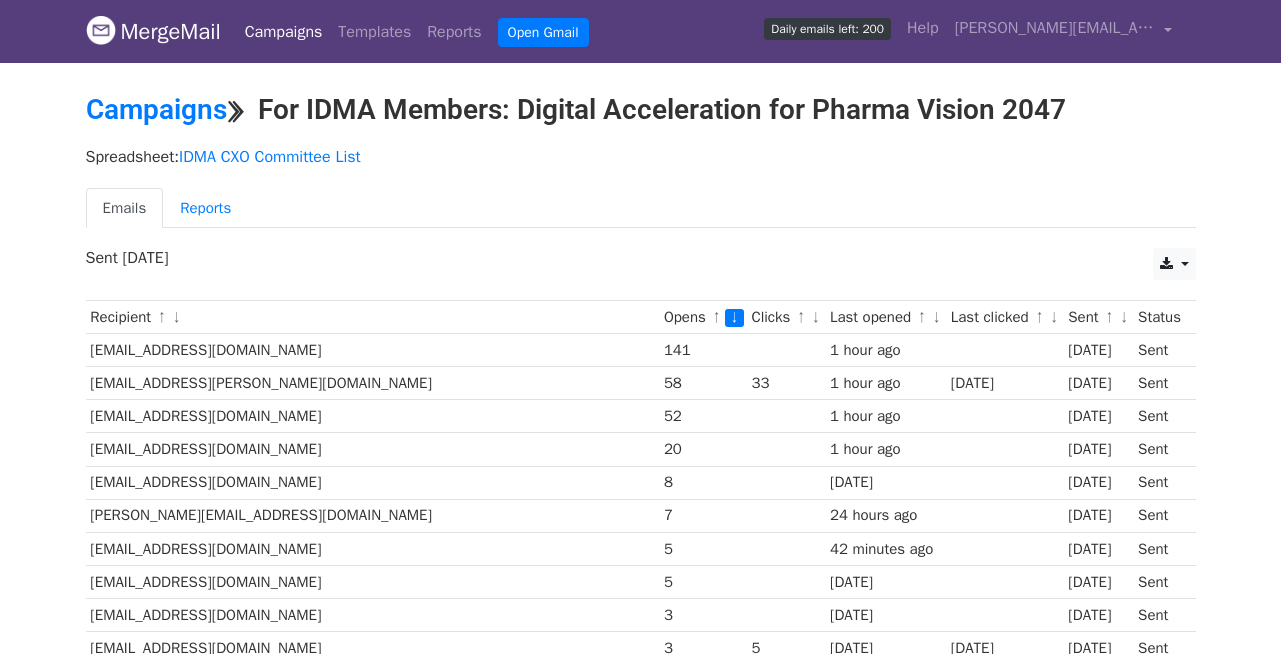 click on "[EMAIL_ADDRESS][PERSON_NAME][DOMAIN_NAME]" at bounding box center (373, 383) 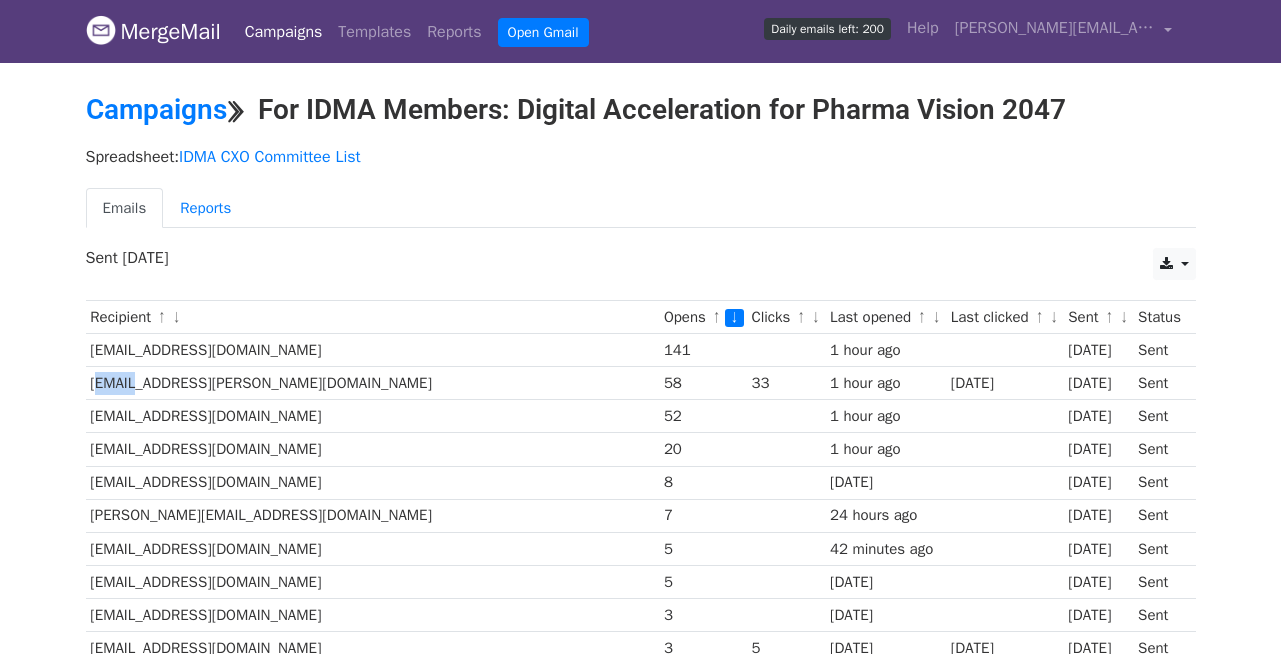 click on "[EMAIL_ADDRESS][PERSON_NAME][DOMAIN_NAME]" at bounding box center (373, 383) 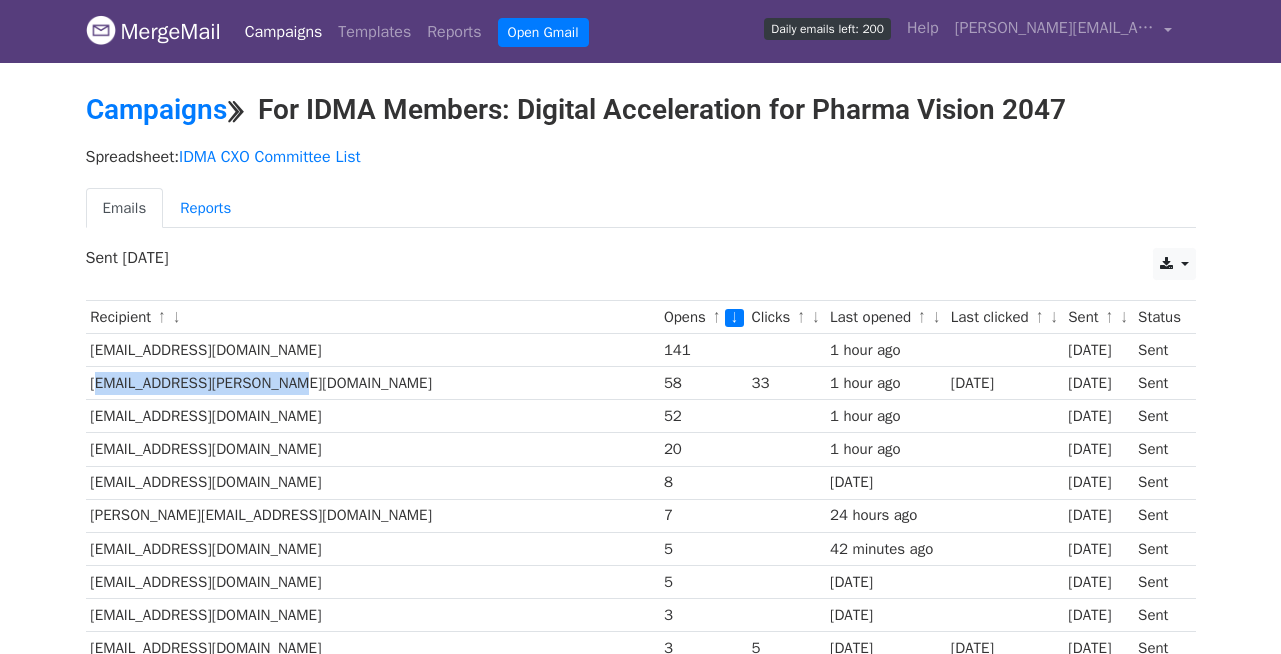 copy on "[EMAIL_ADDRESS][PERSON_NAME][DOMAIN_NAME]" 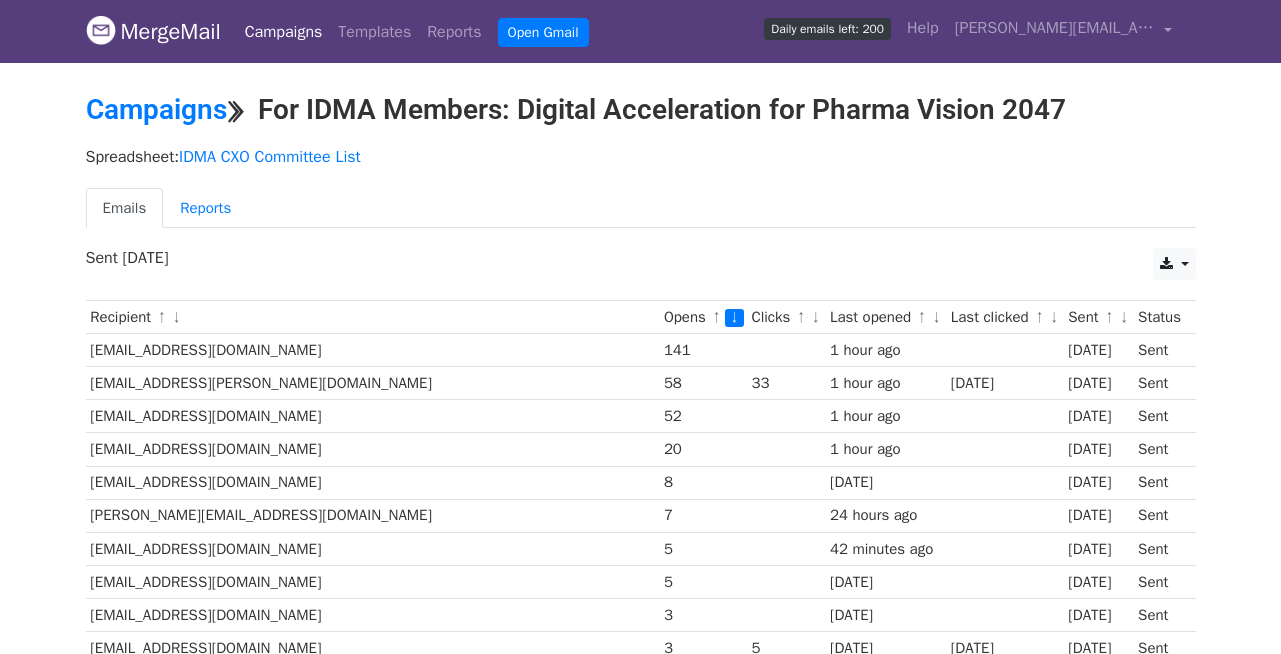click on "[EMAIL_ADDRESS][DOMAIN_NAME]" at bounding box center (373, 416) 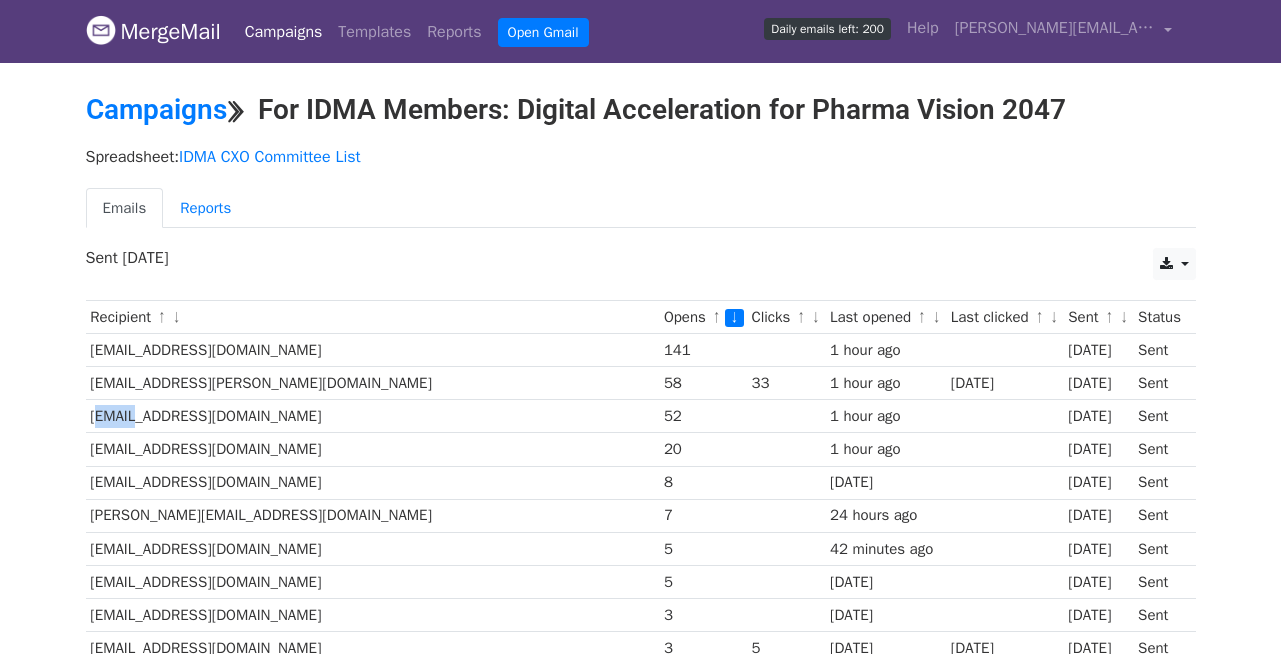 click on "[EMAIL_ADDRESS][DOMAIN_NAME]" at bounding box center (373, 416) 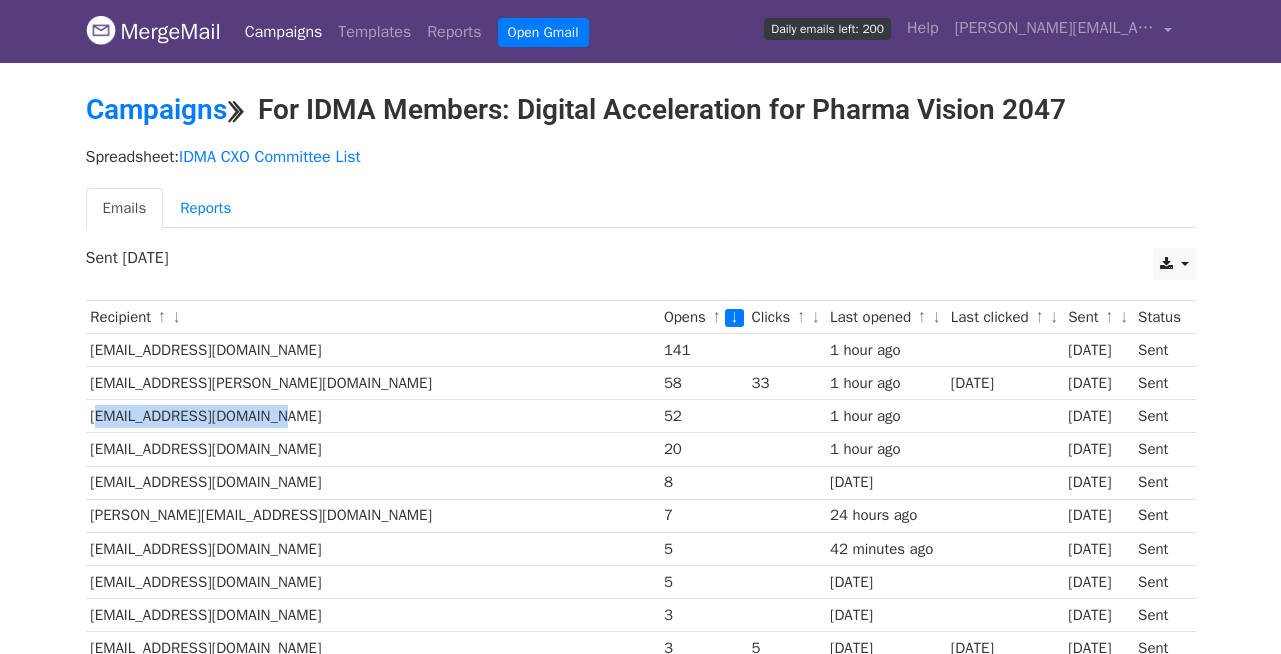 copy on "[EMAIL_ADDRESS][DOMAIN_NAME]" 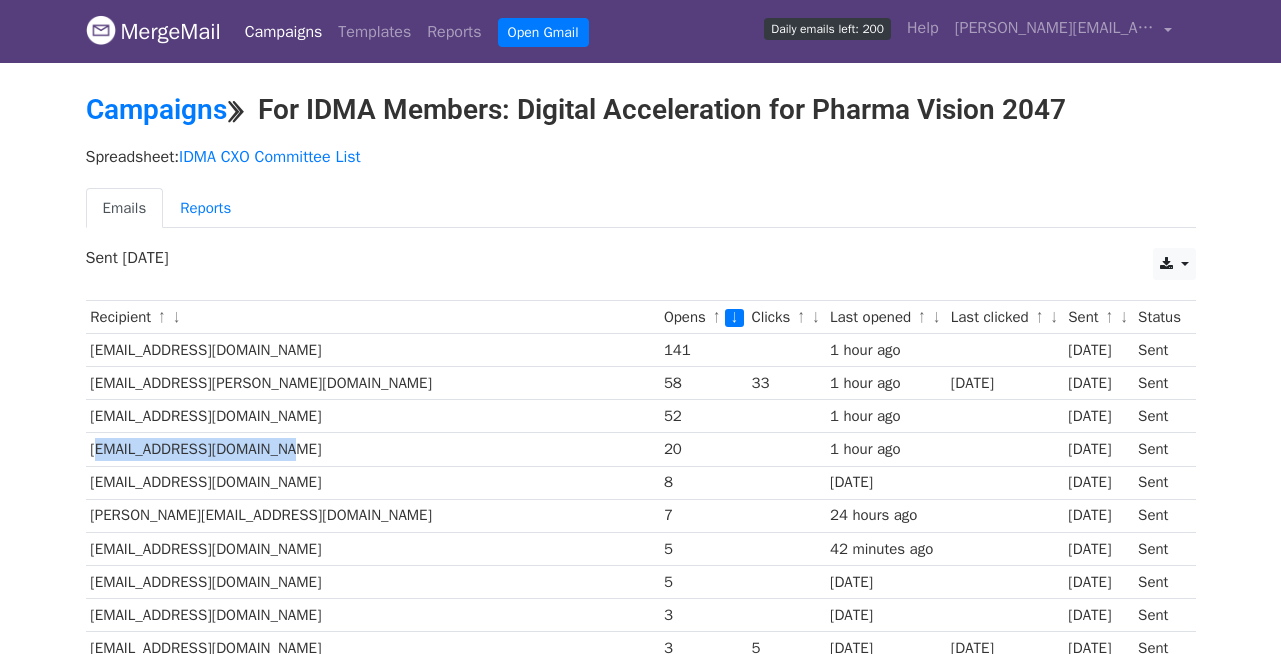 drag, startPoint x: 88, startPoint y: 454, endPoint x: 284, endPoint y: 457, distance: 196.02296 